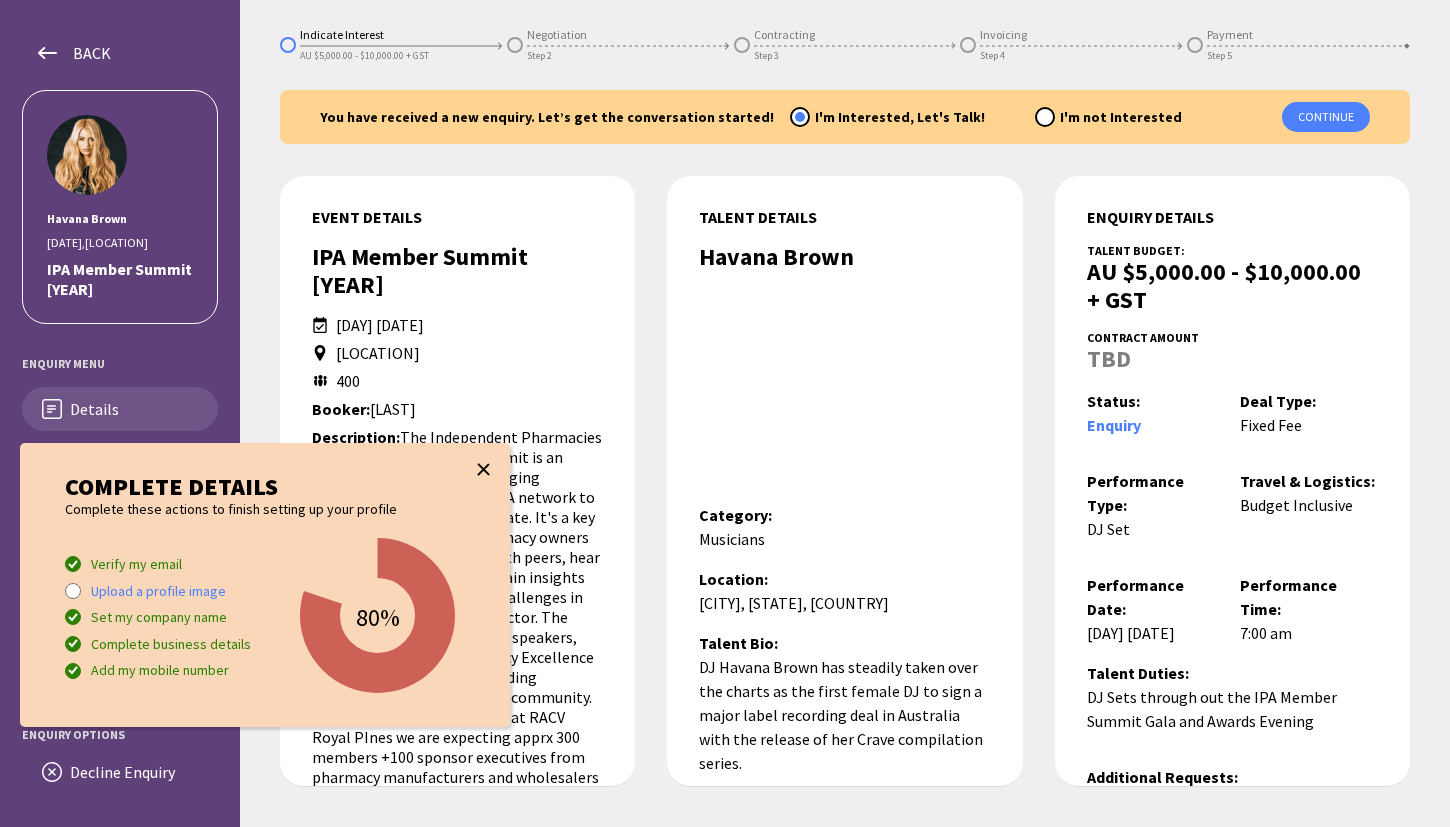 scroll, scrollTop: 0, scrollLeft: 0, axis: both 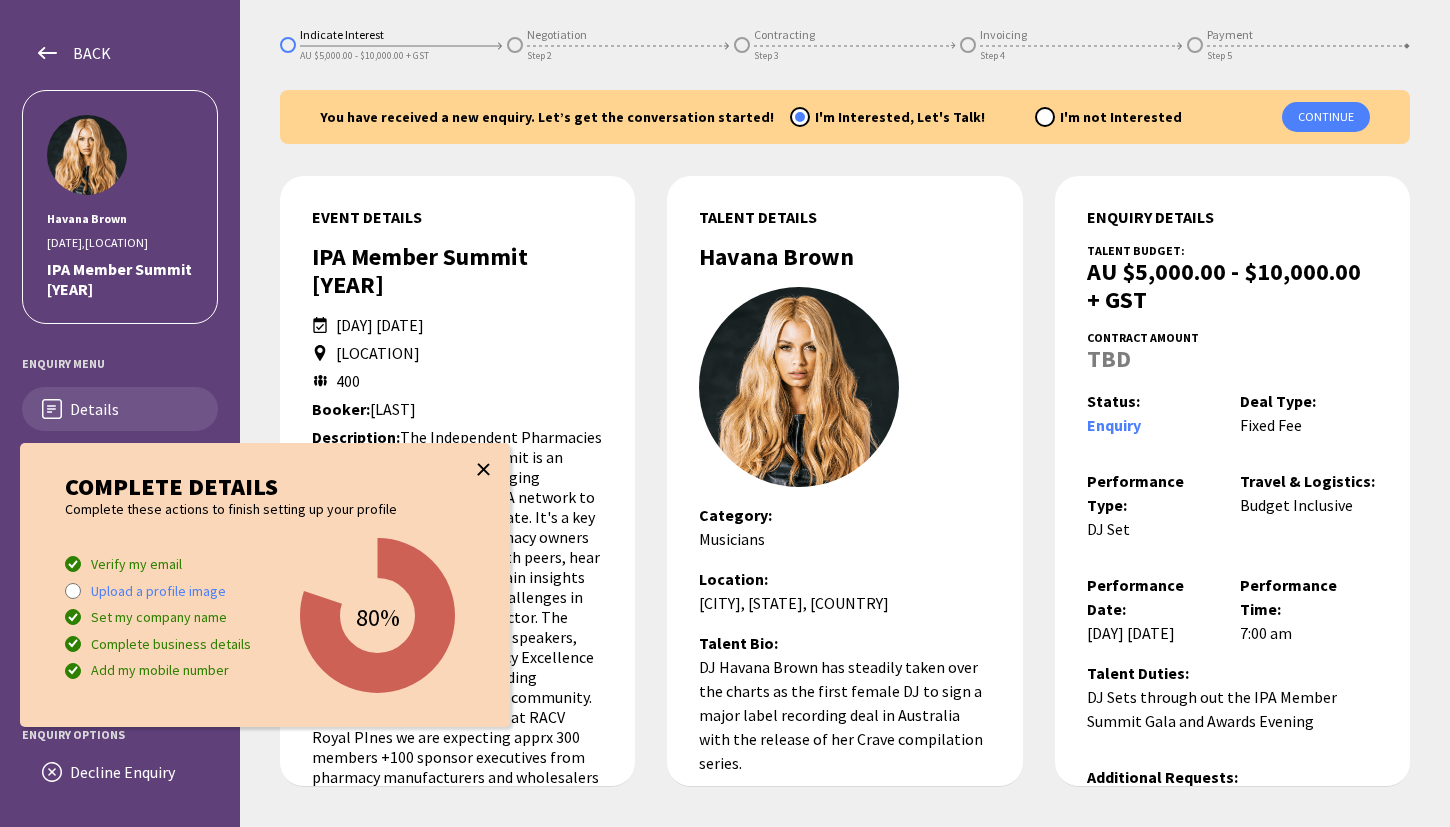 click at bounding box center [483, 469] 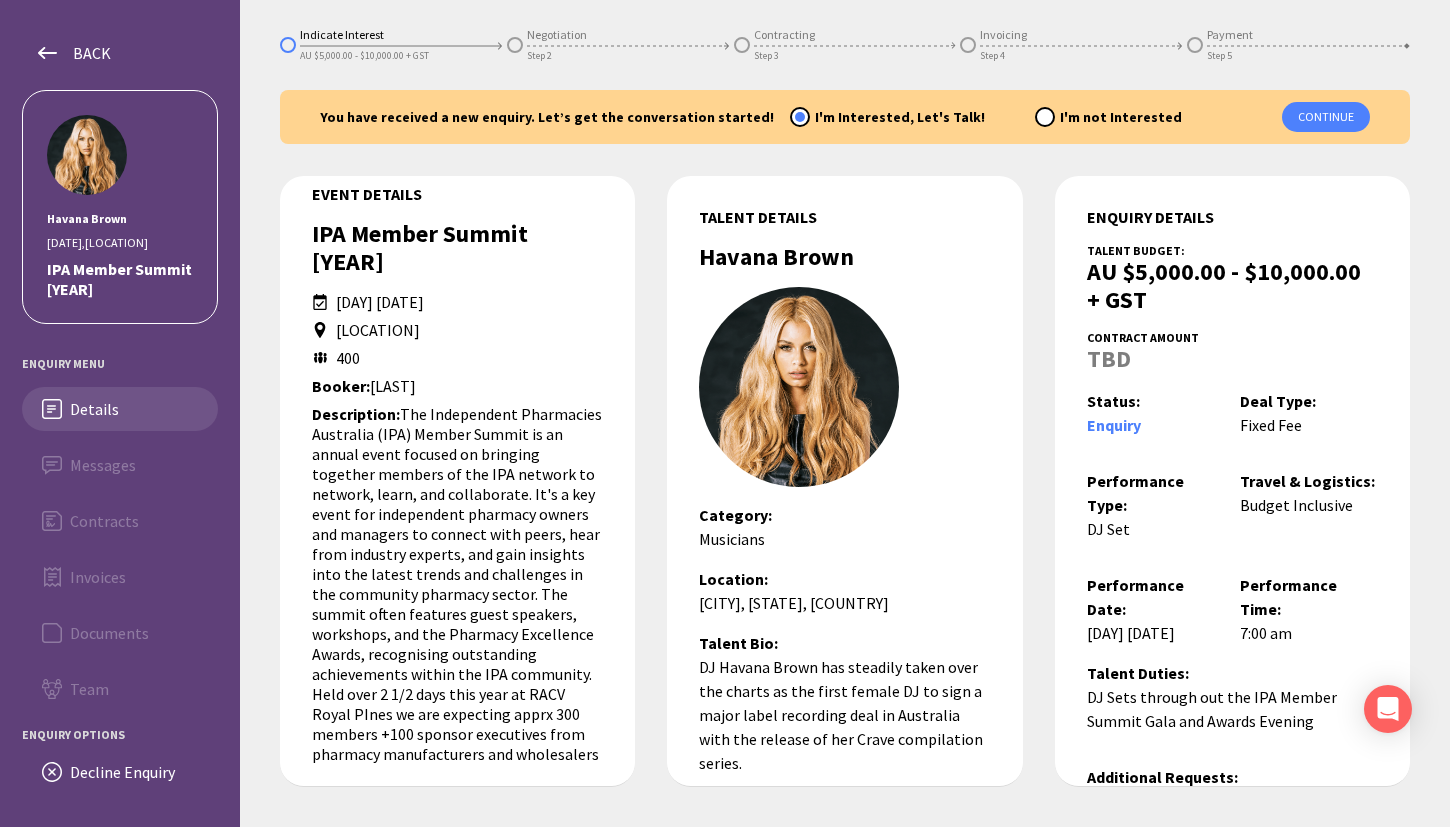scroll, scrollTop: 25, scrollLeft: 0, axis: vertical 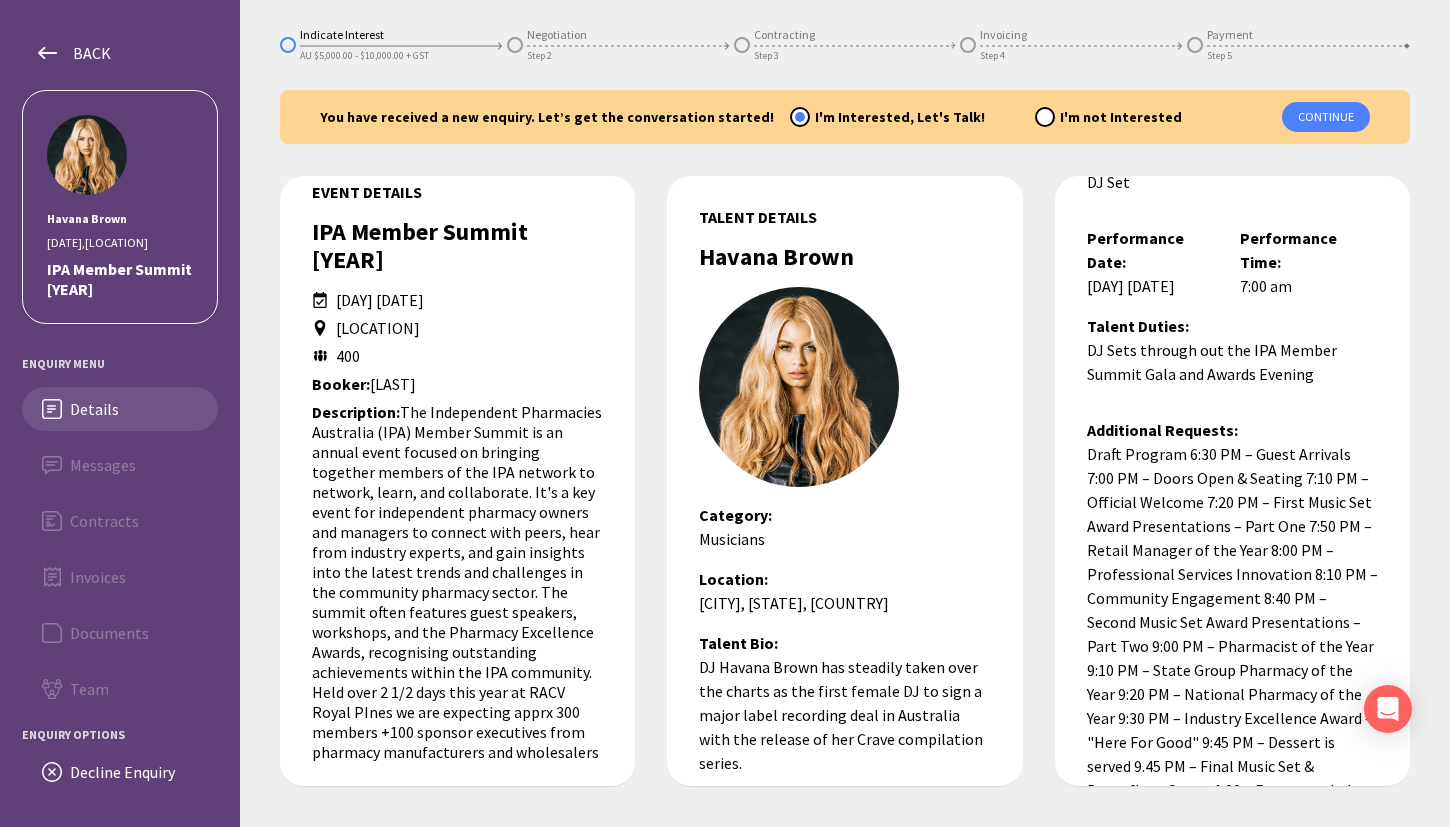 click on "Details" at bounding box center [120, 409] 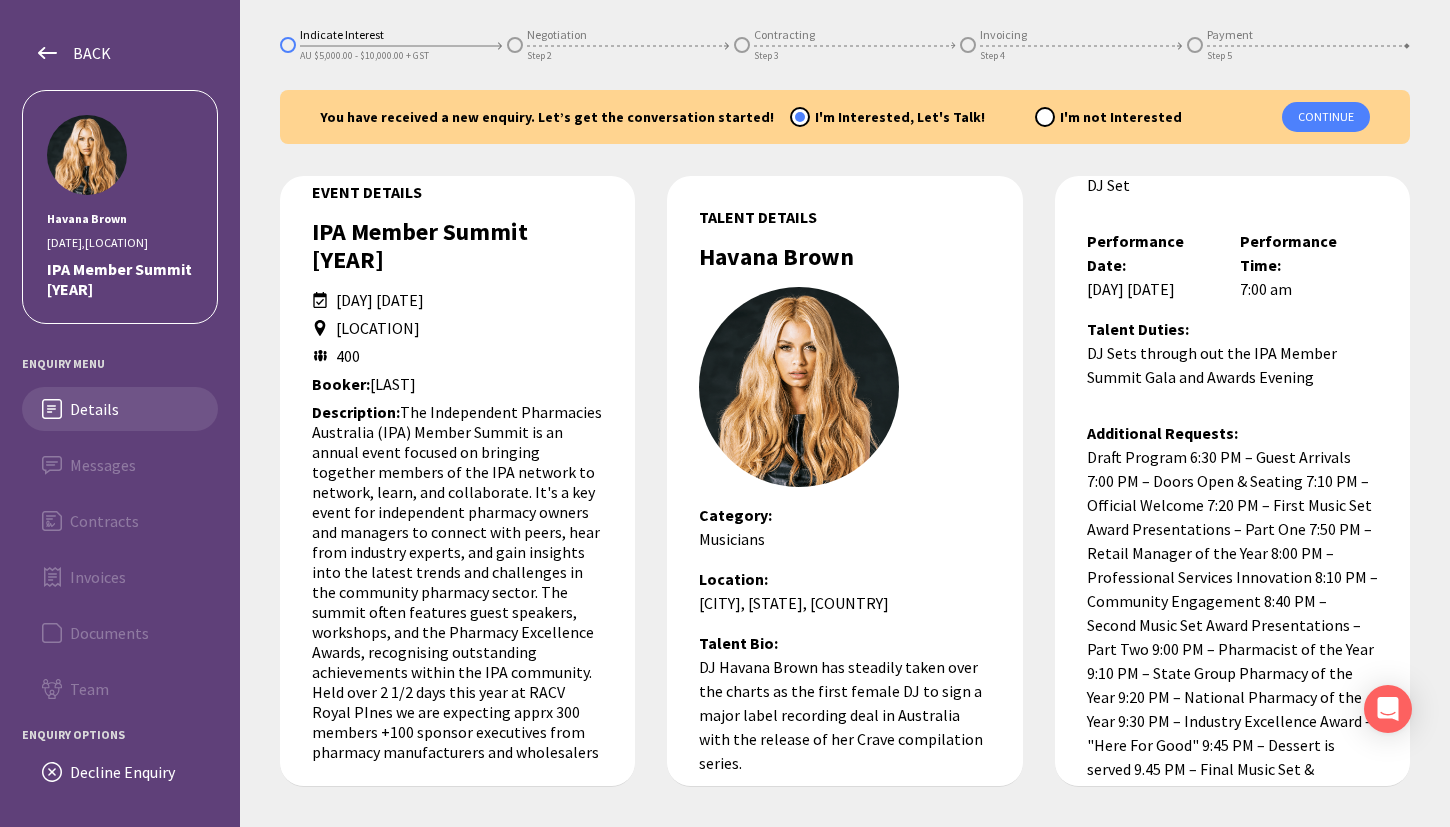 scroll, scrollTop: 347, scrollLeft: 0, axis: vertical 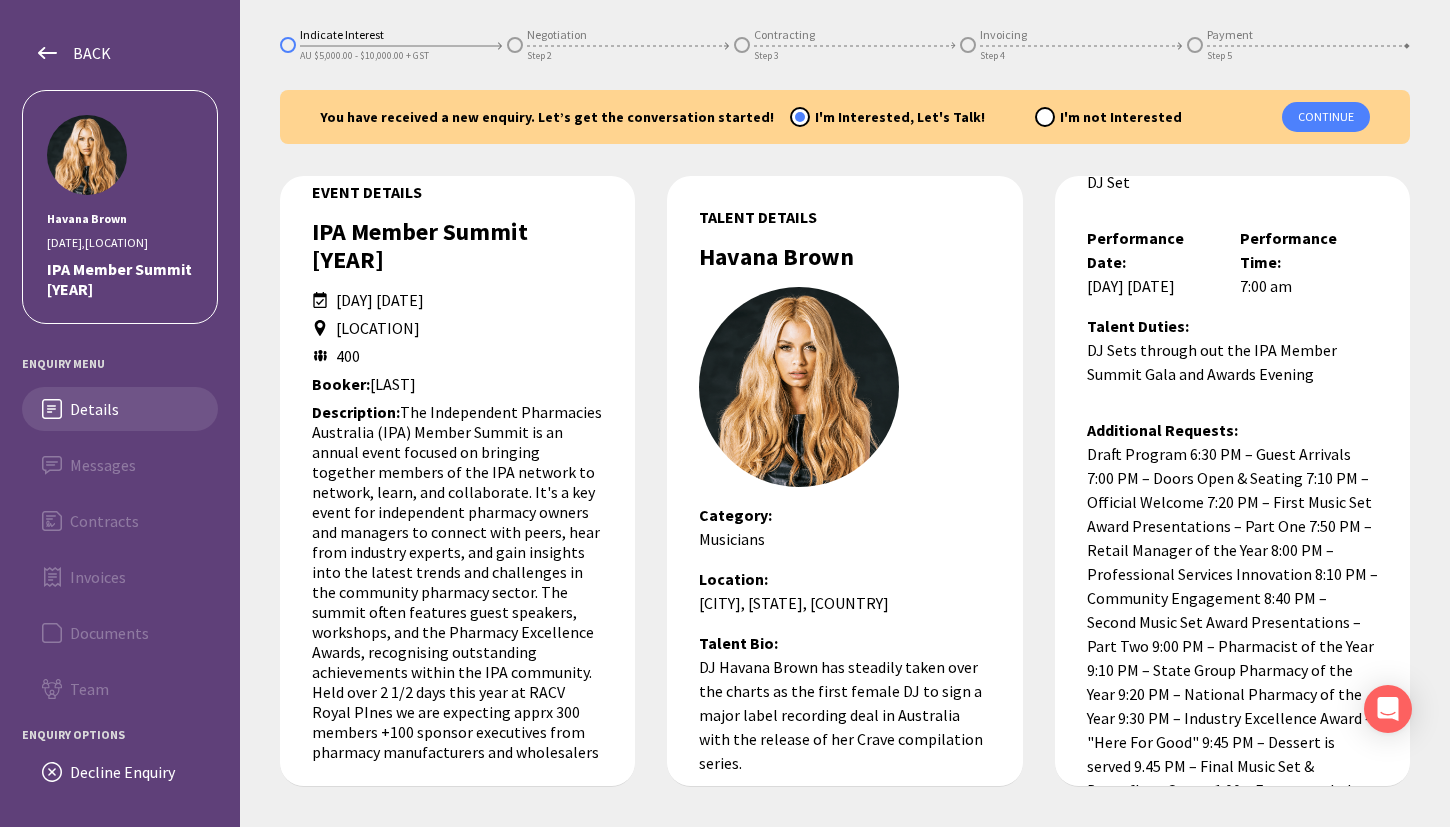 type 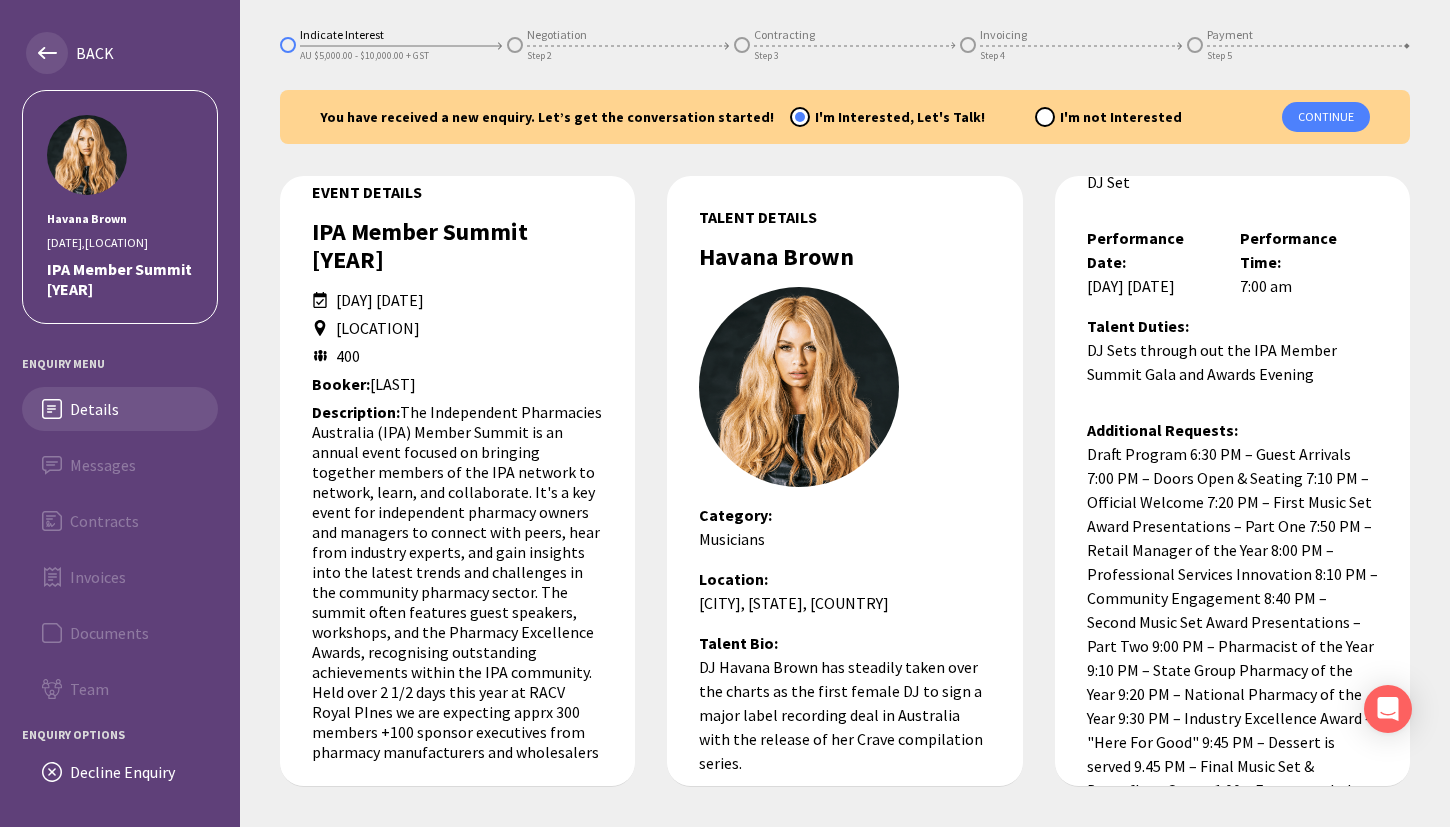 click on "BACK" at bounding box center [86, 53] 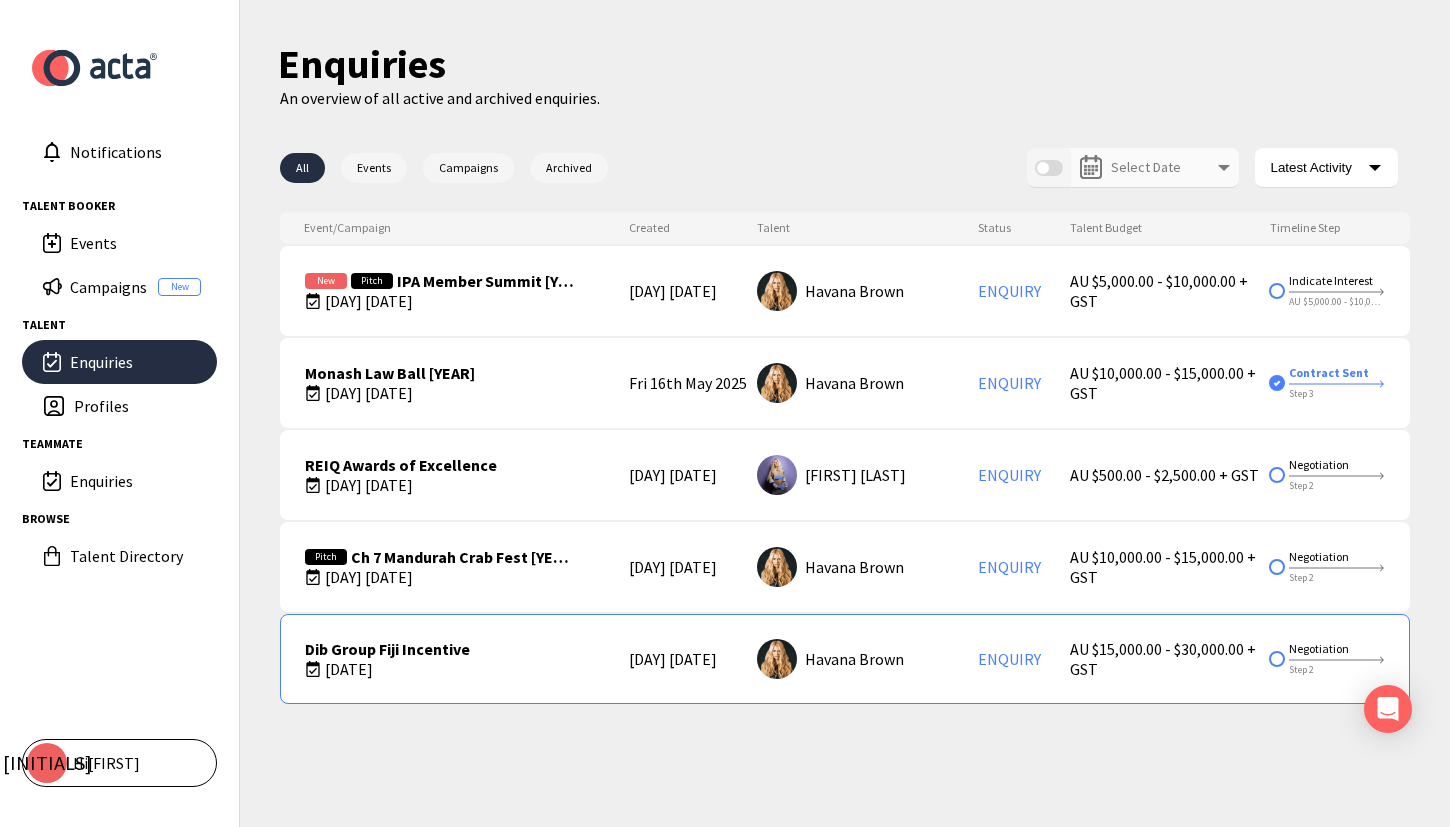 click on "Dib Group Fiji Incentive [DATE]" at bounding box center [440, 659] 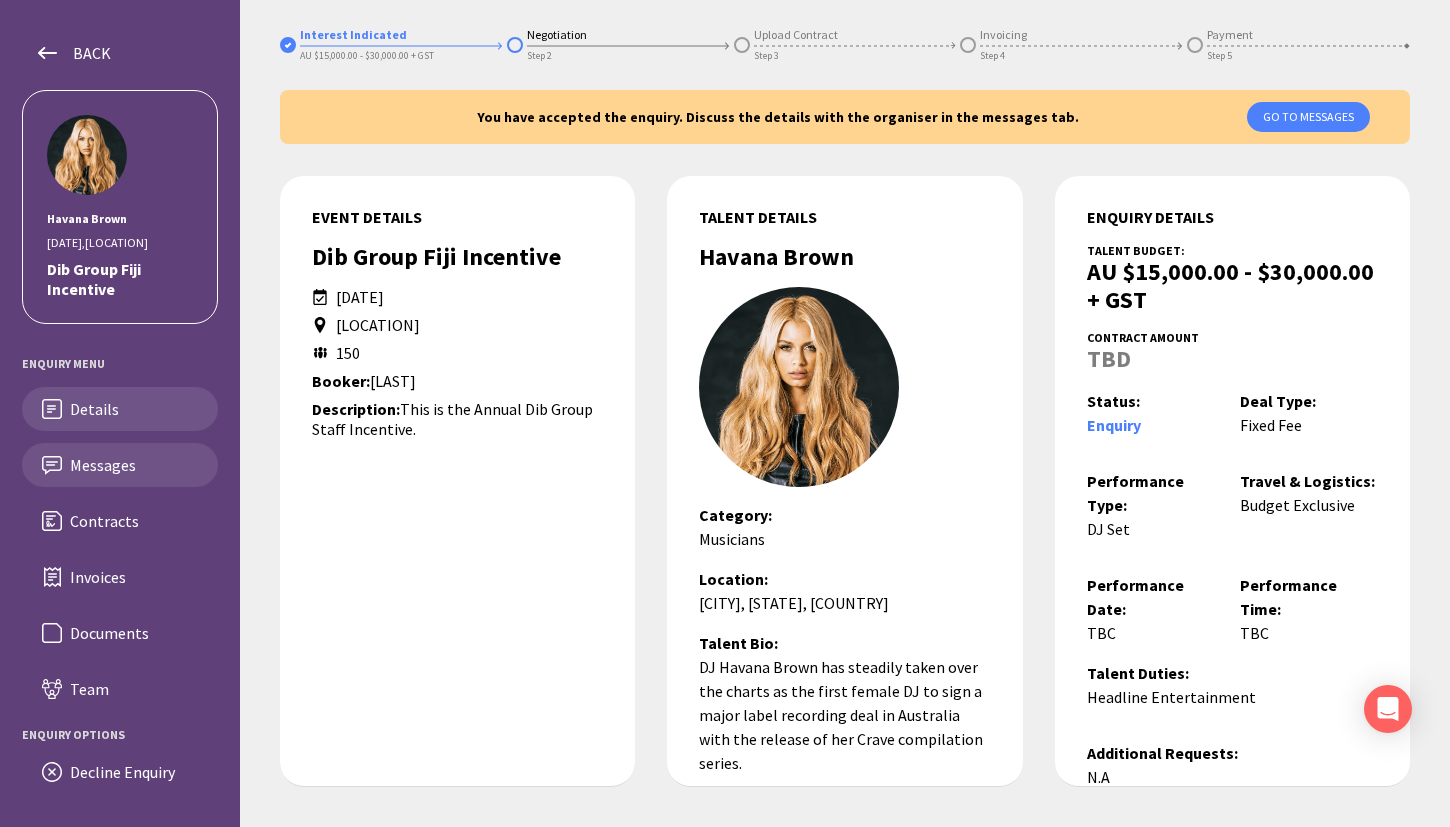 click on "Messages" at bounding box center (120, 465) 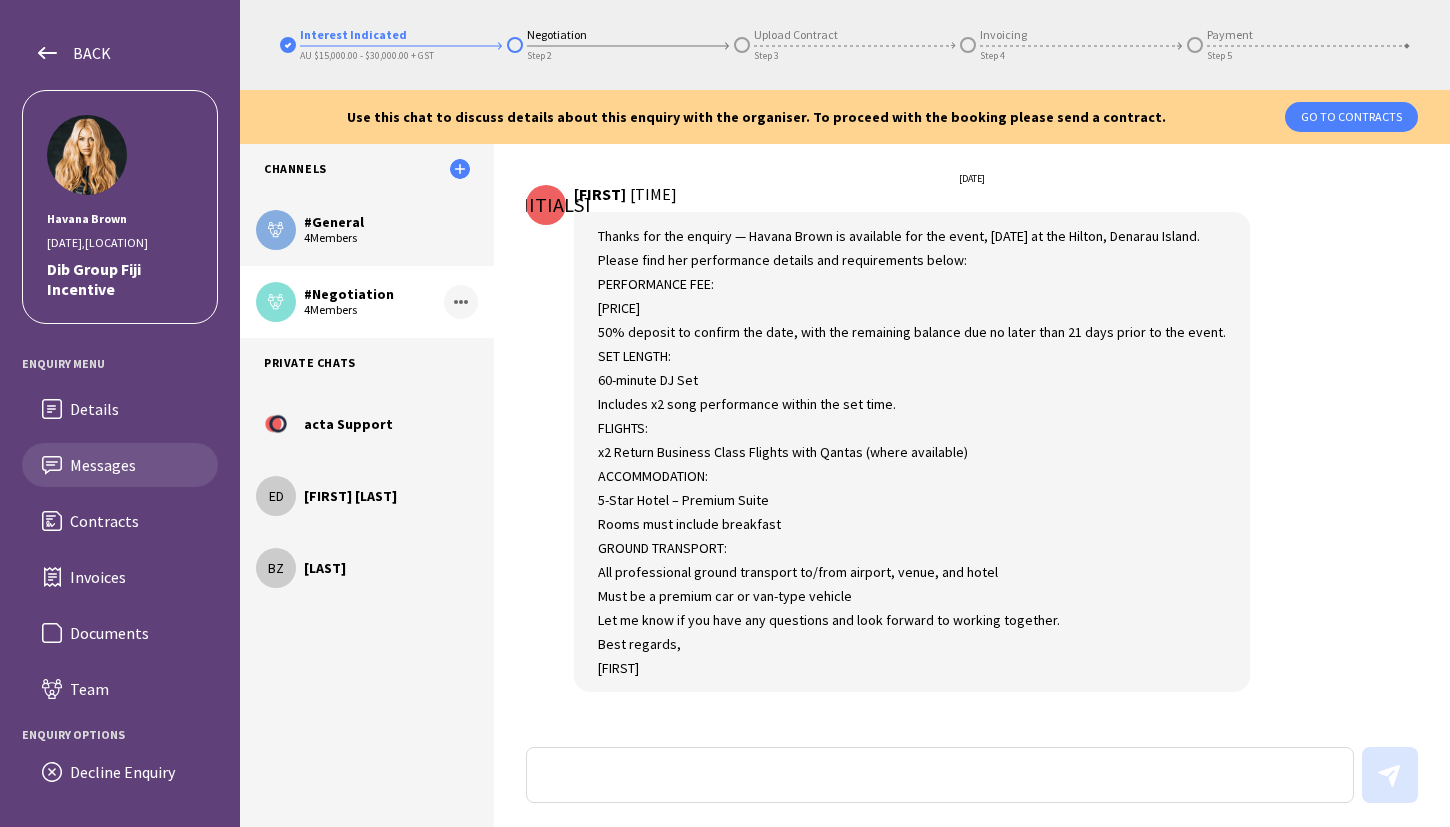 scroll, scrollTop: 788, scrollLeft: 0, axis: vertical 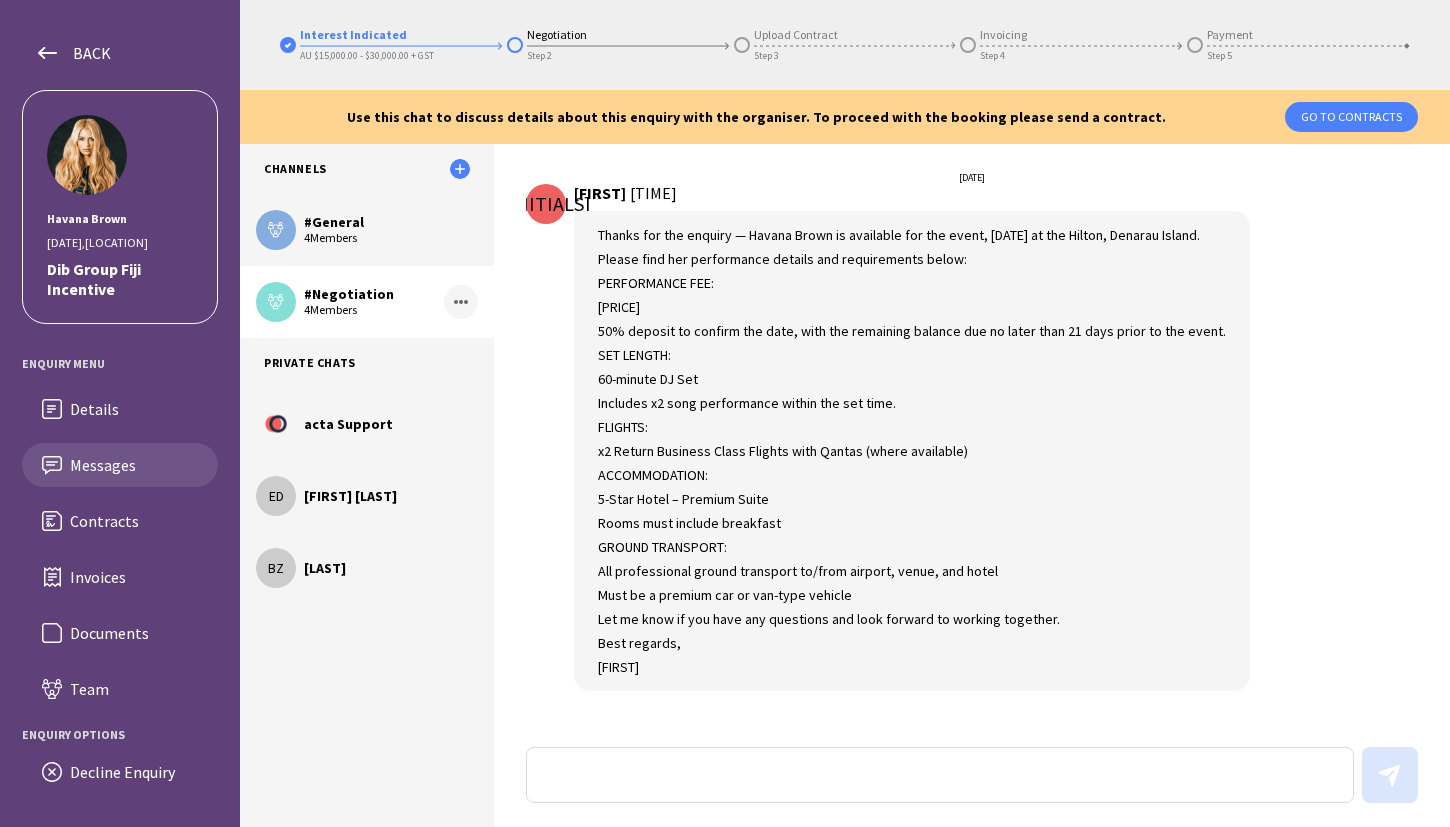 click at bounding box center (940, 775) 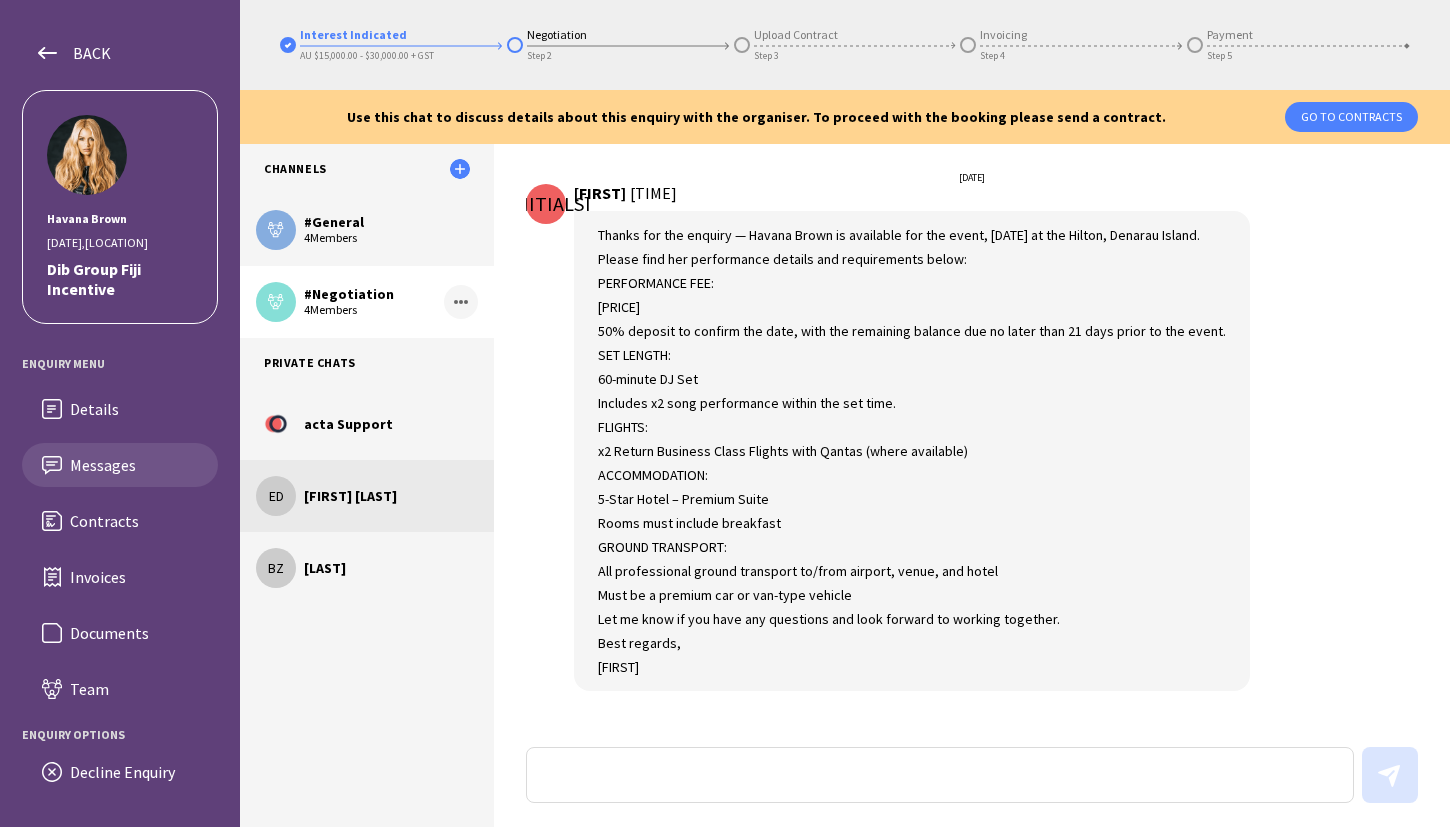 click on "[FIRST] [LAST]" at bounding box center [391, 424] 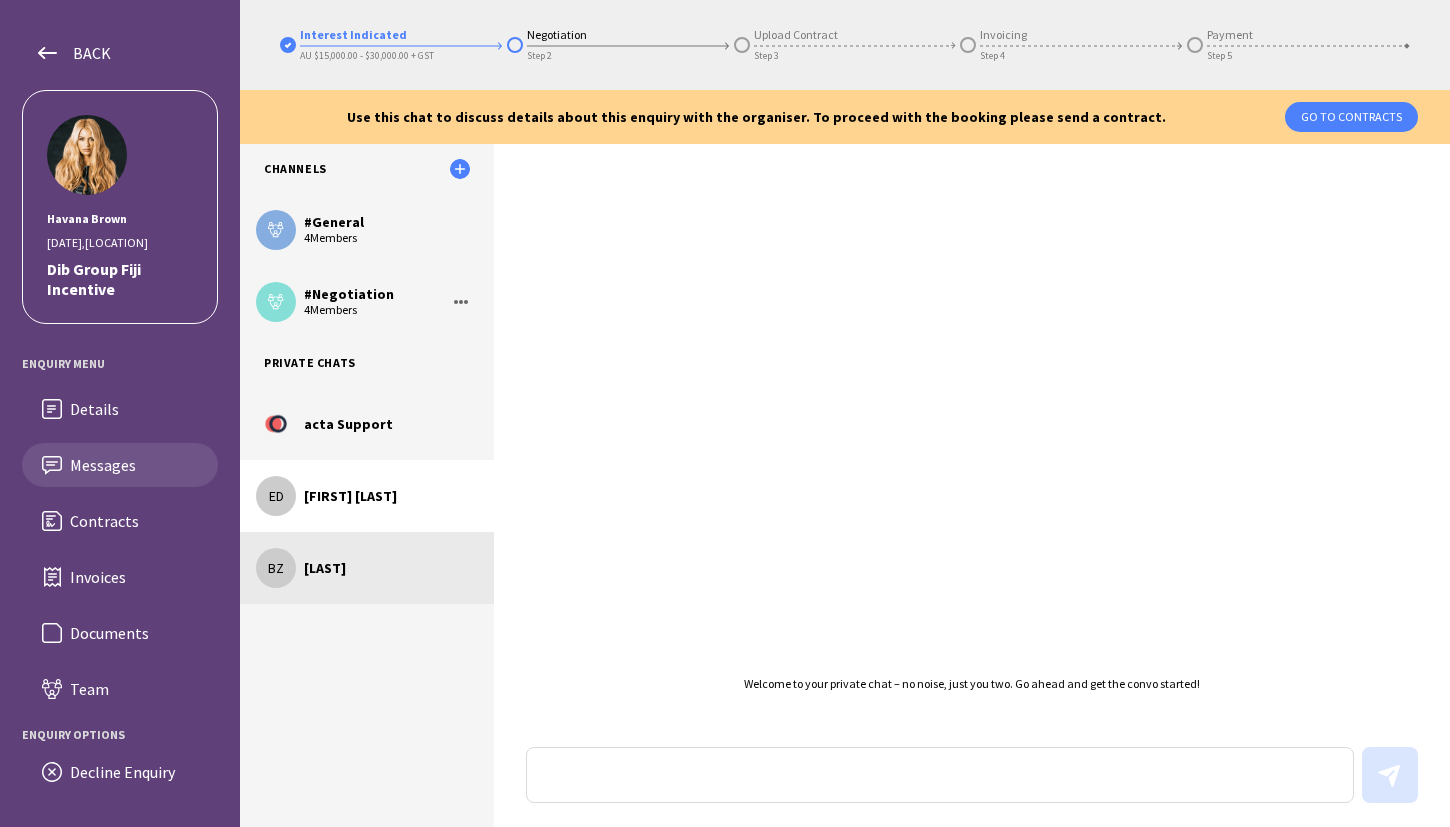 click on "[LAST]" at bounding box center (391, 424) 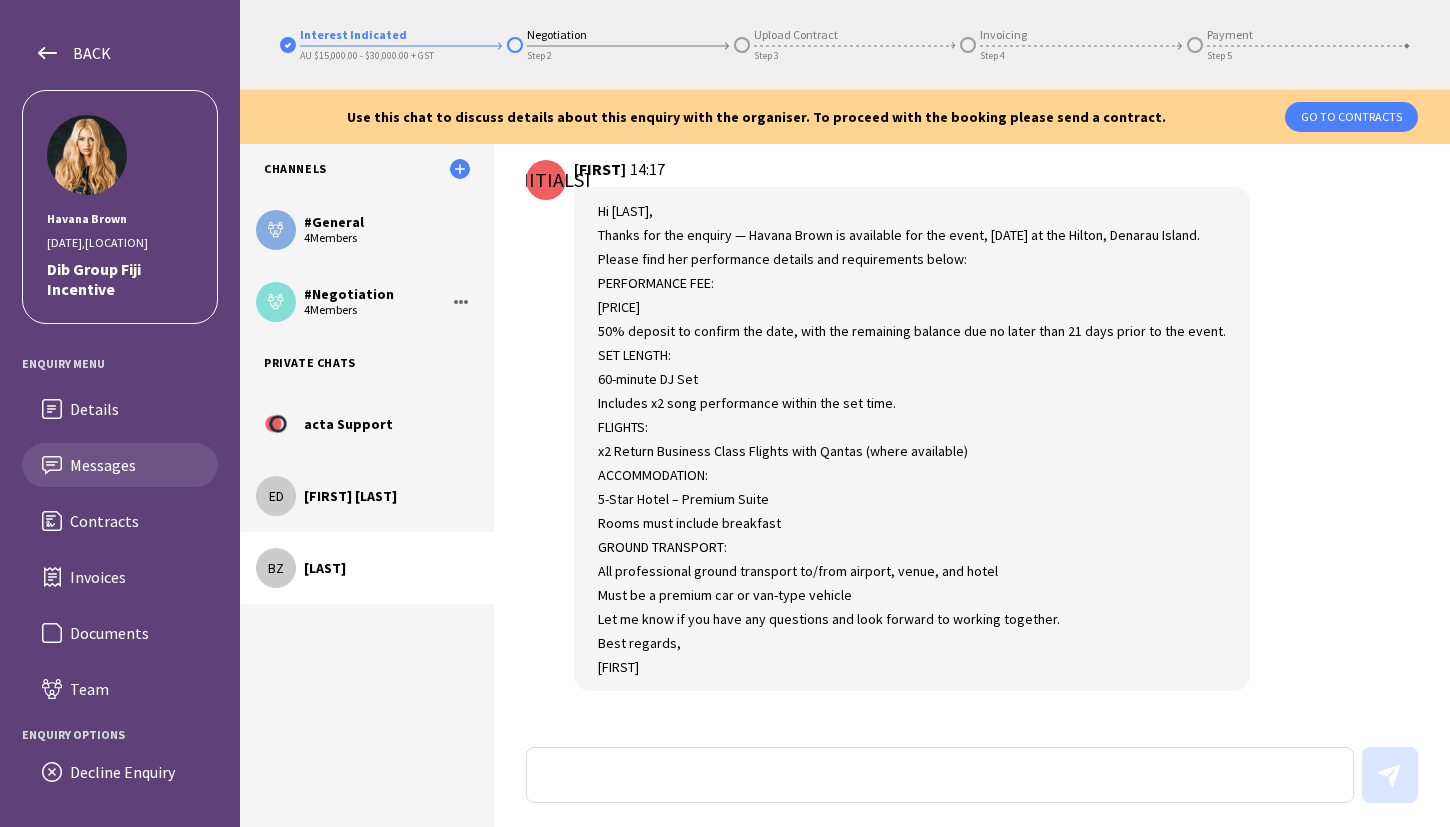 click at bounding box center [940, 775] 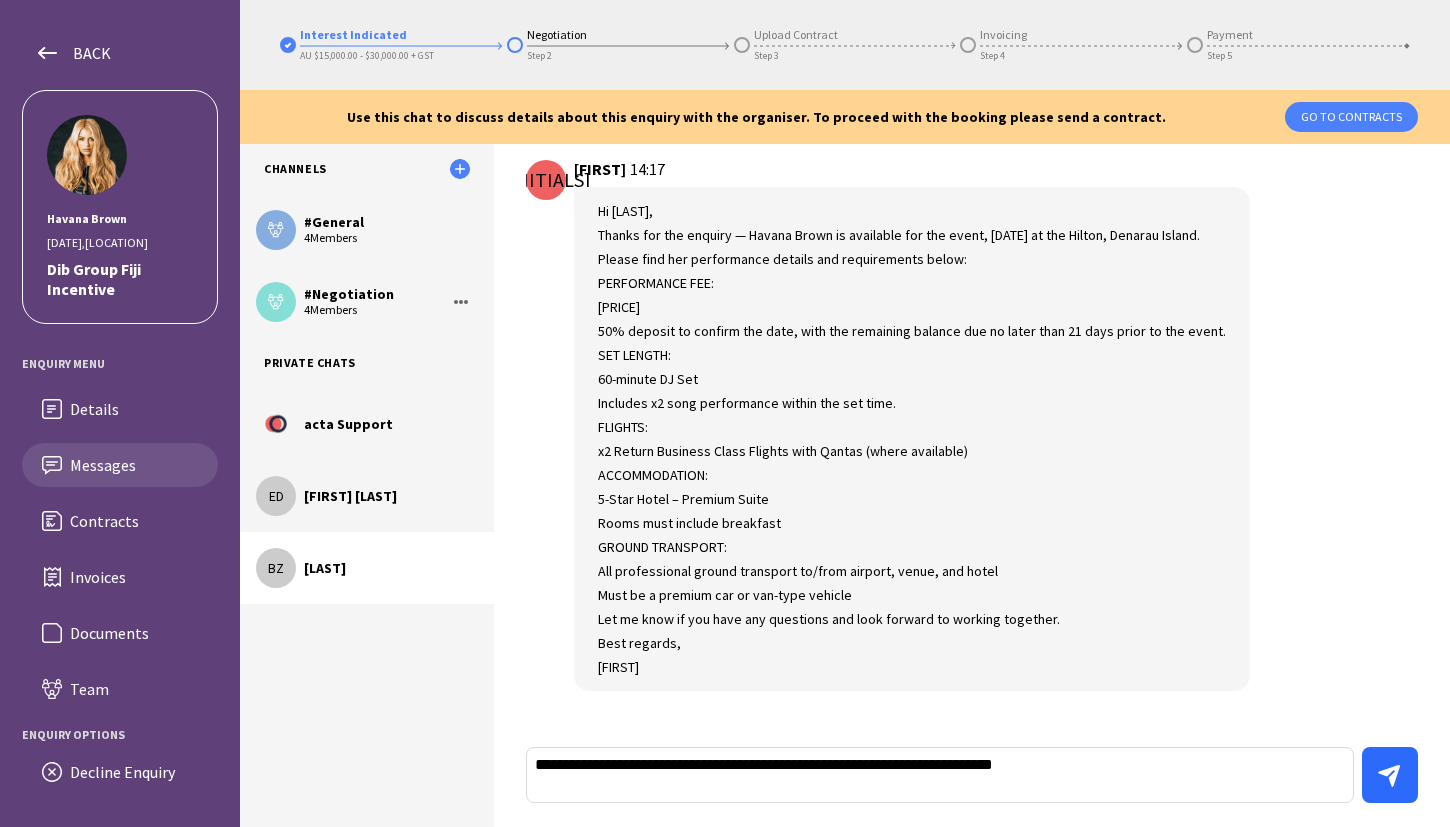 type on "**********" 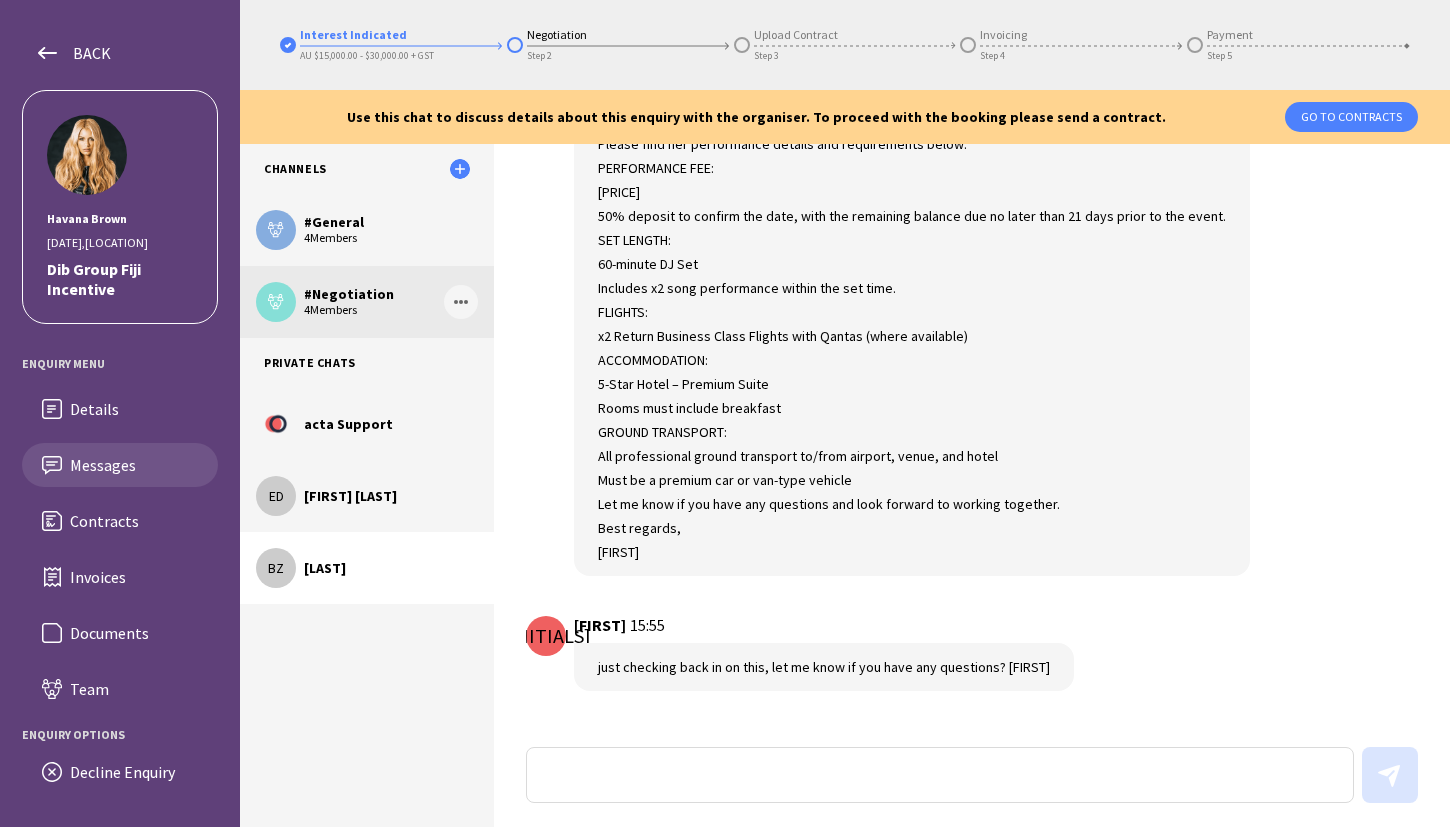 click on "4  Members" at bounding box center (391, 238) 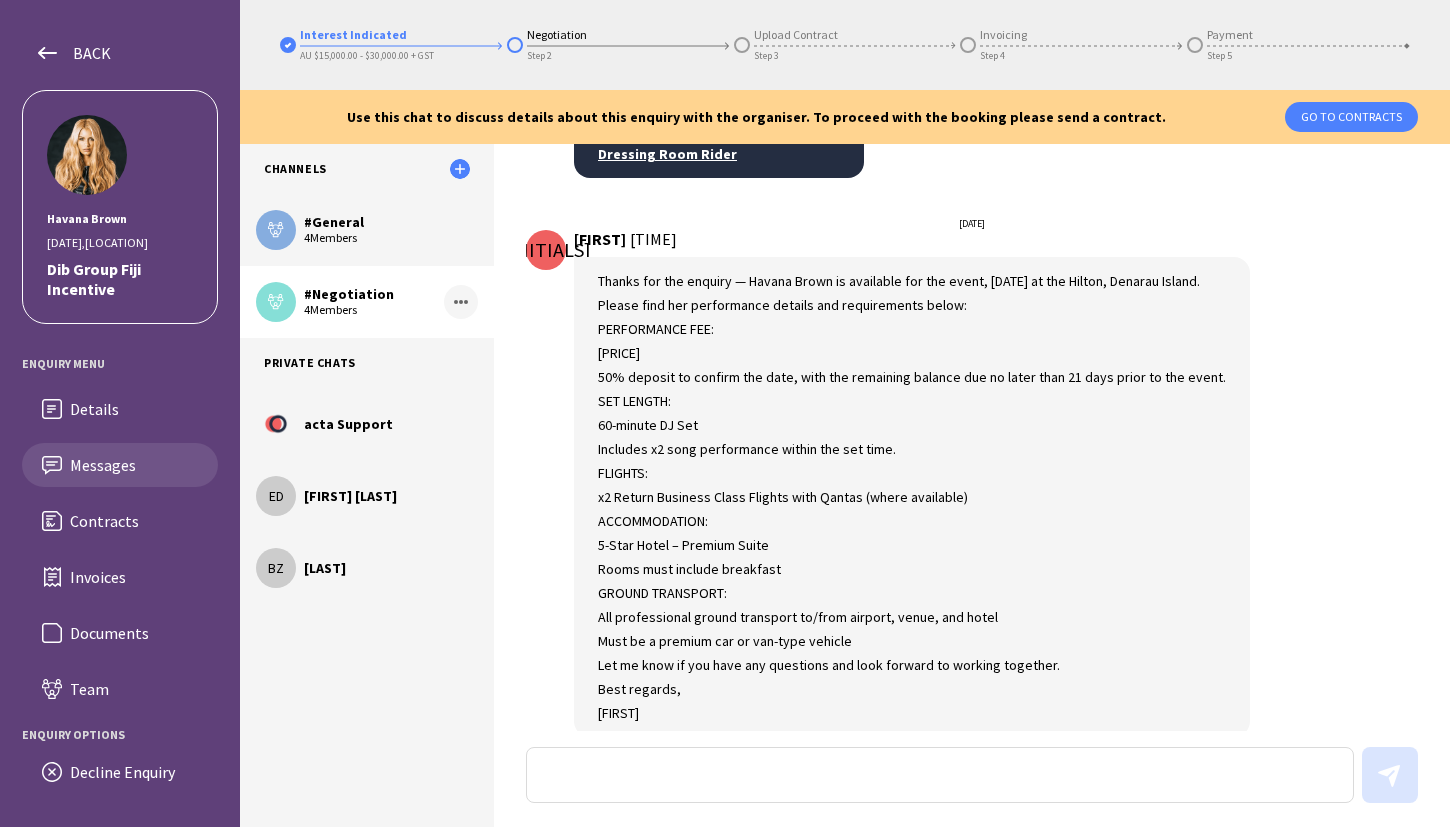 scroll, scrollTop: 788, scrollLeft: 0, axis: vertical 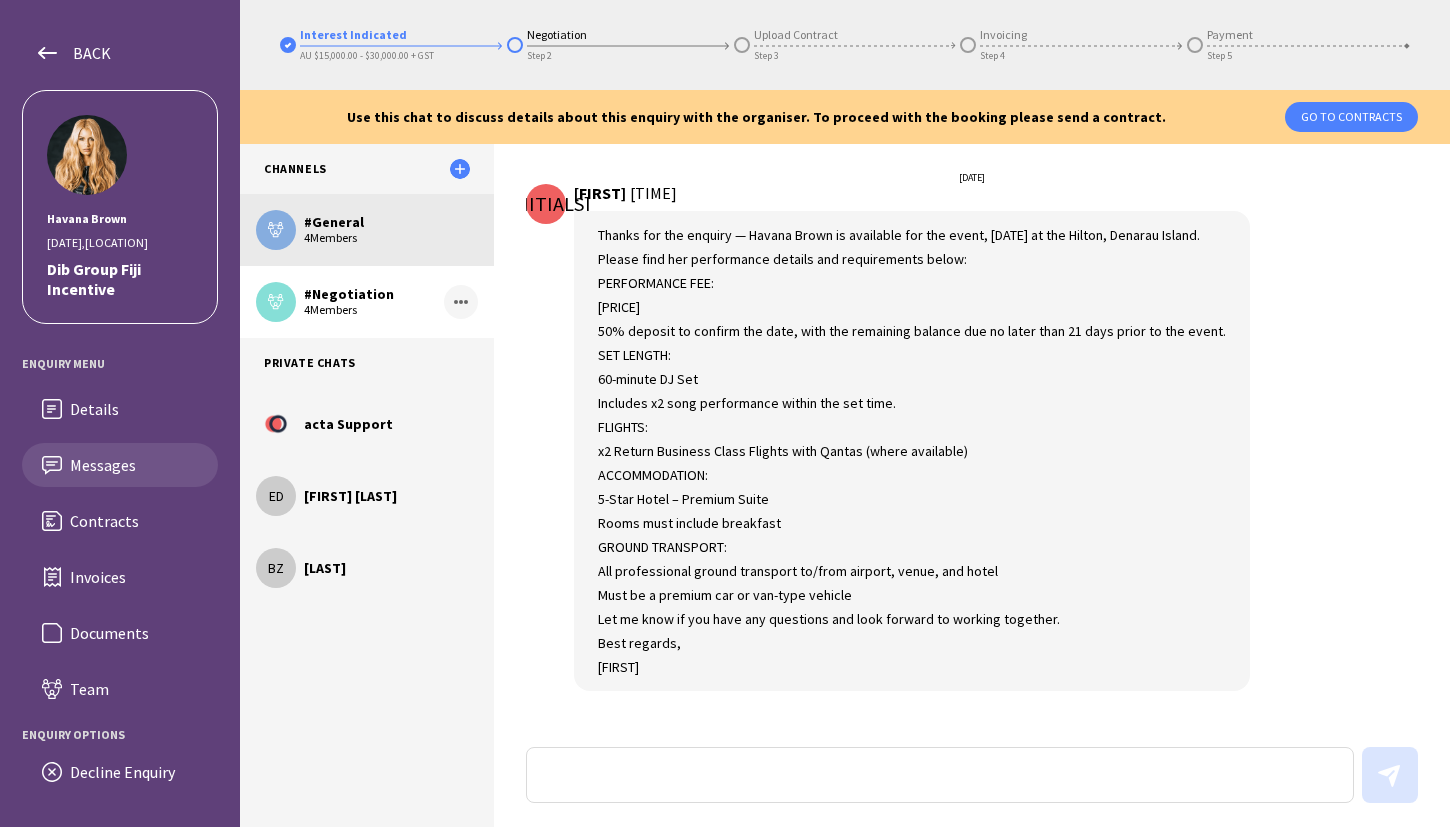 click on "# General" at bounding box center [391, 222] 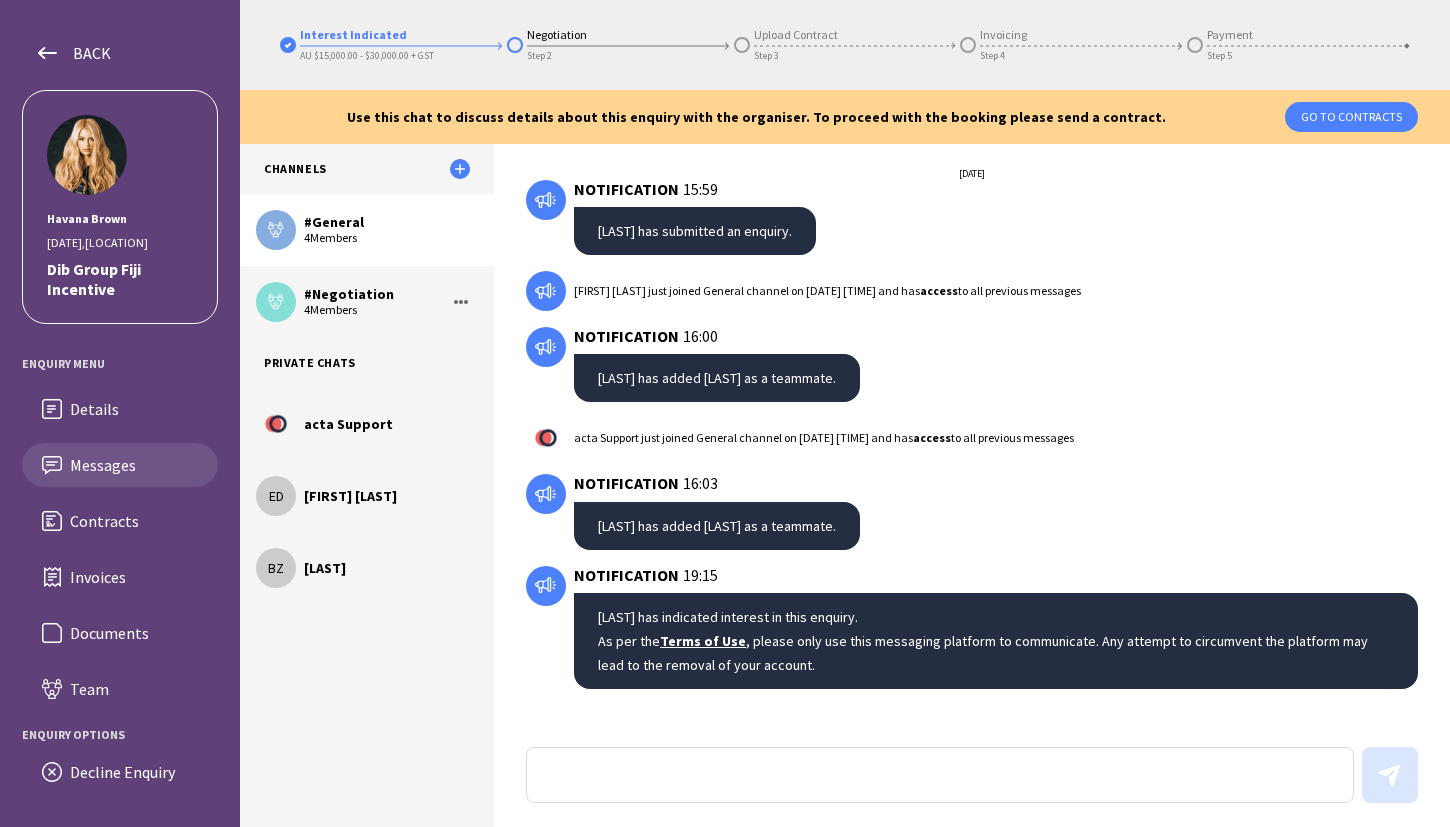 scroll, scrollTop: 229, scrollLeft: 0, axis: vertical 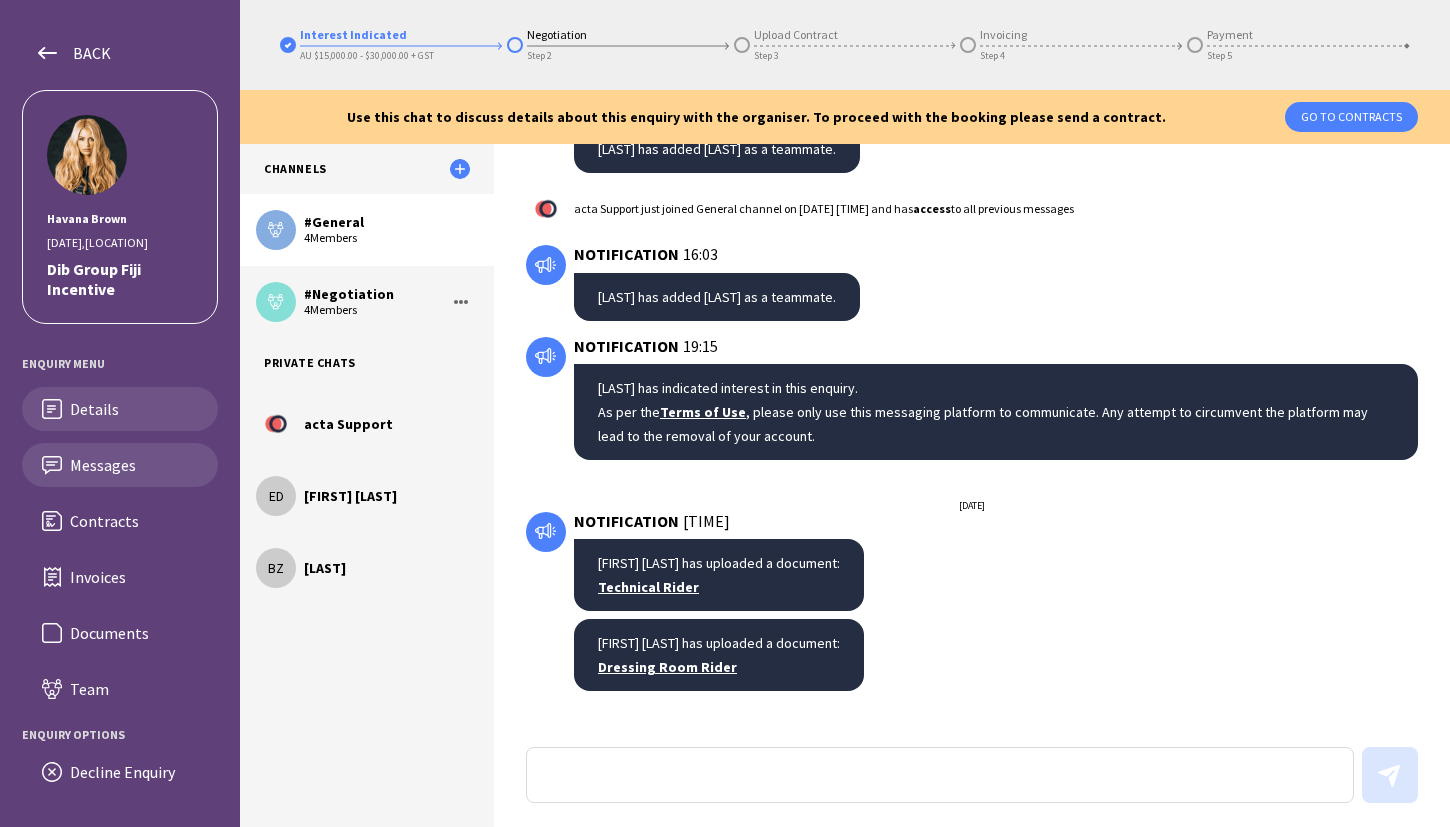click on "Details" at bounding box center (136, 409) 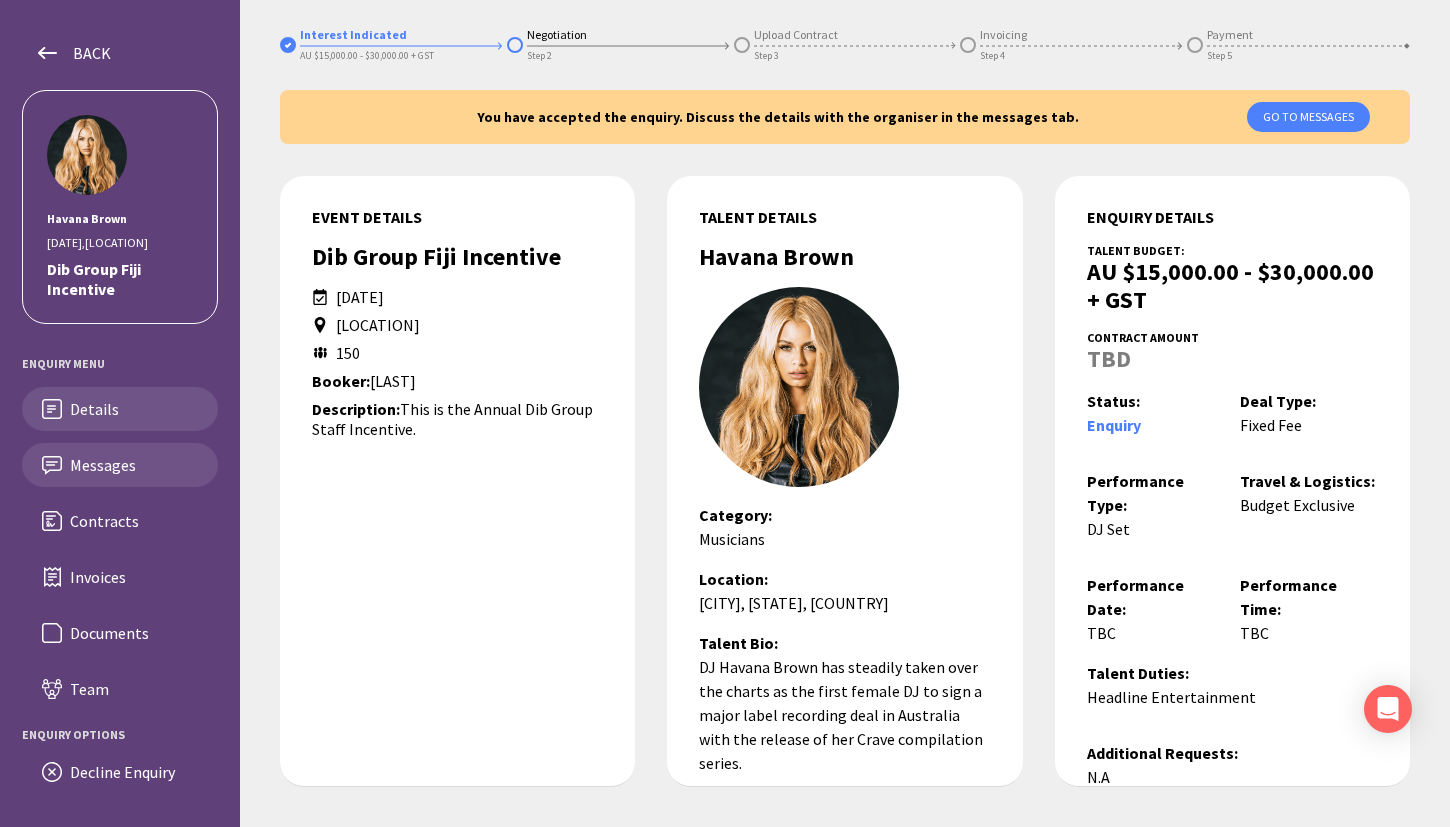 click on "Messages" at bounding box center (136, 465) 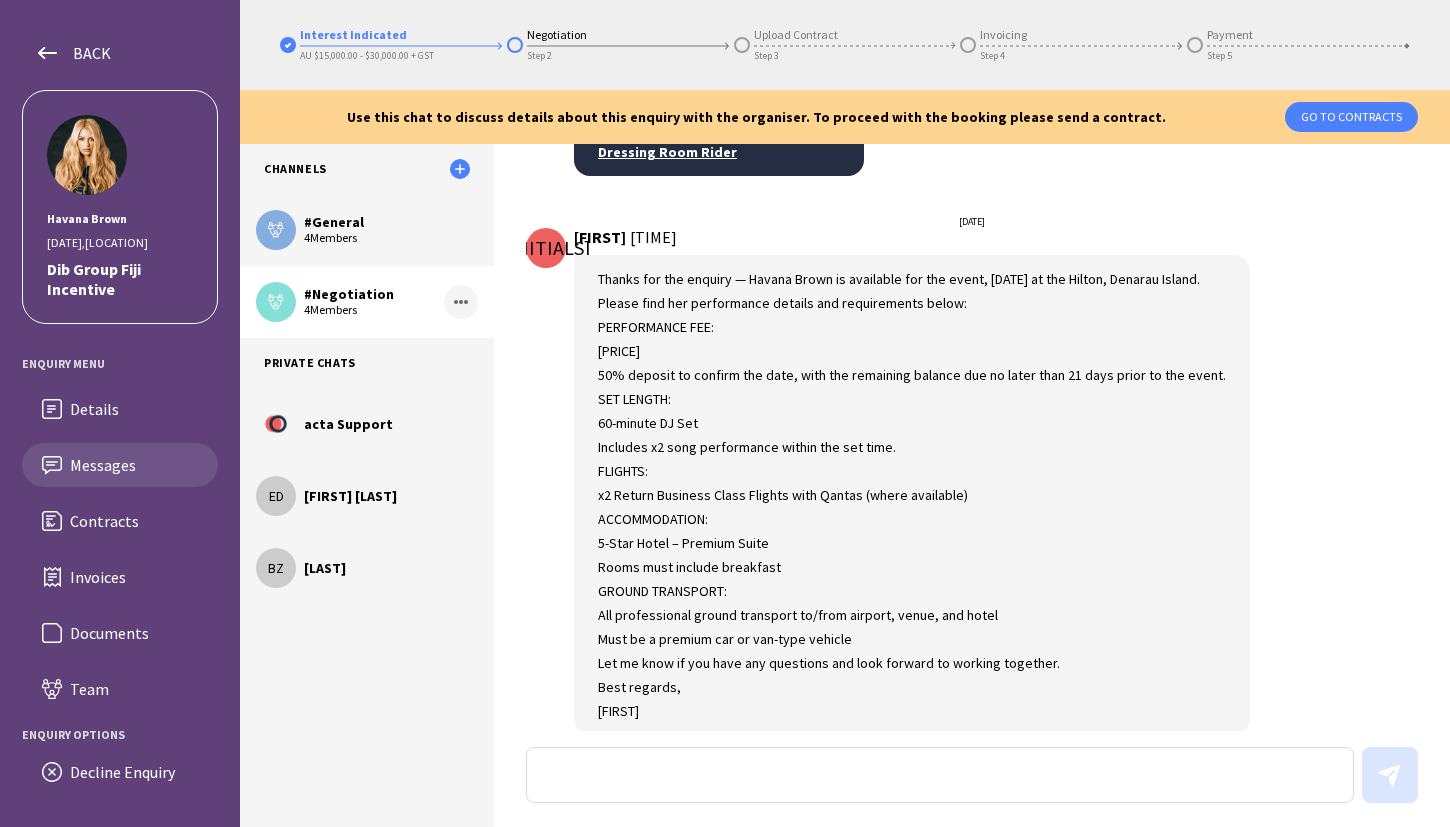 scroll, scrollTop: 788, scrollLeft: 0, axis: vertical 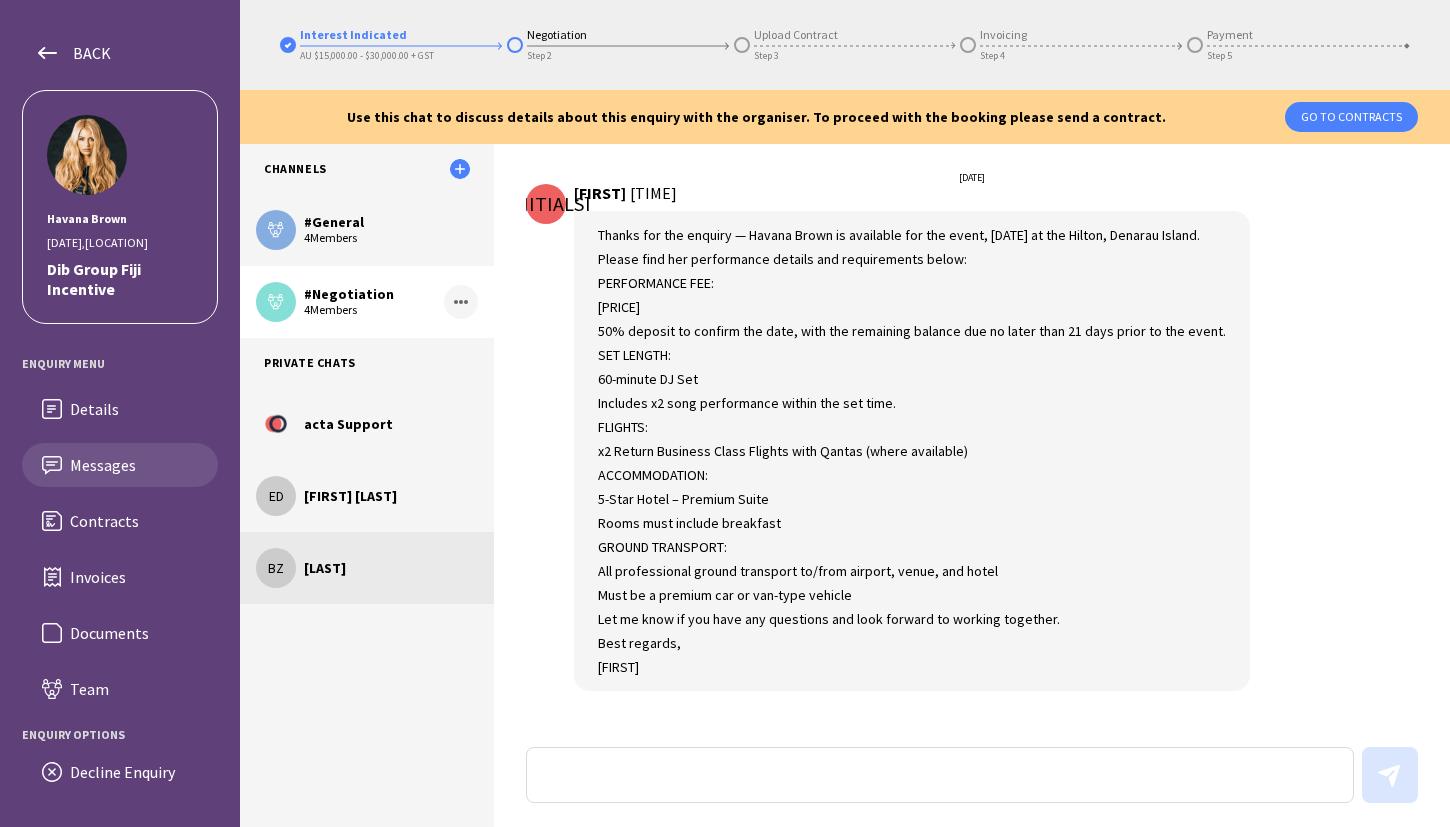 click on "[LAST]" at bounding box center (391, 424) 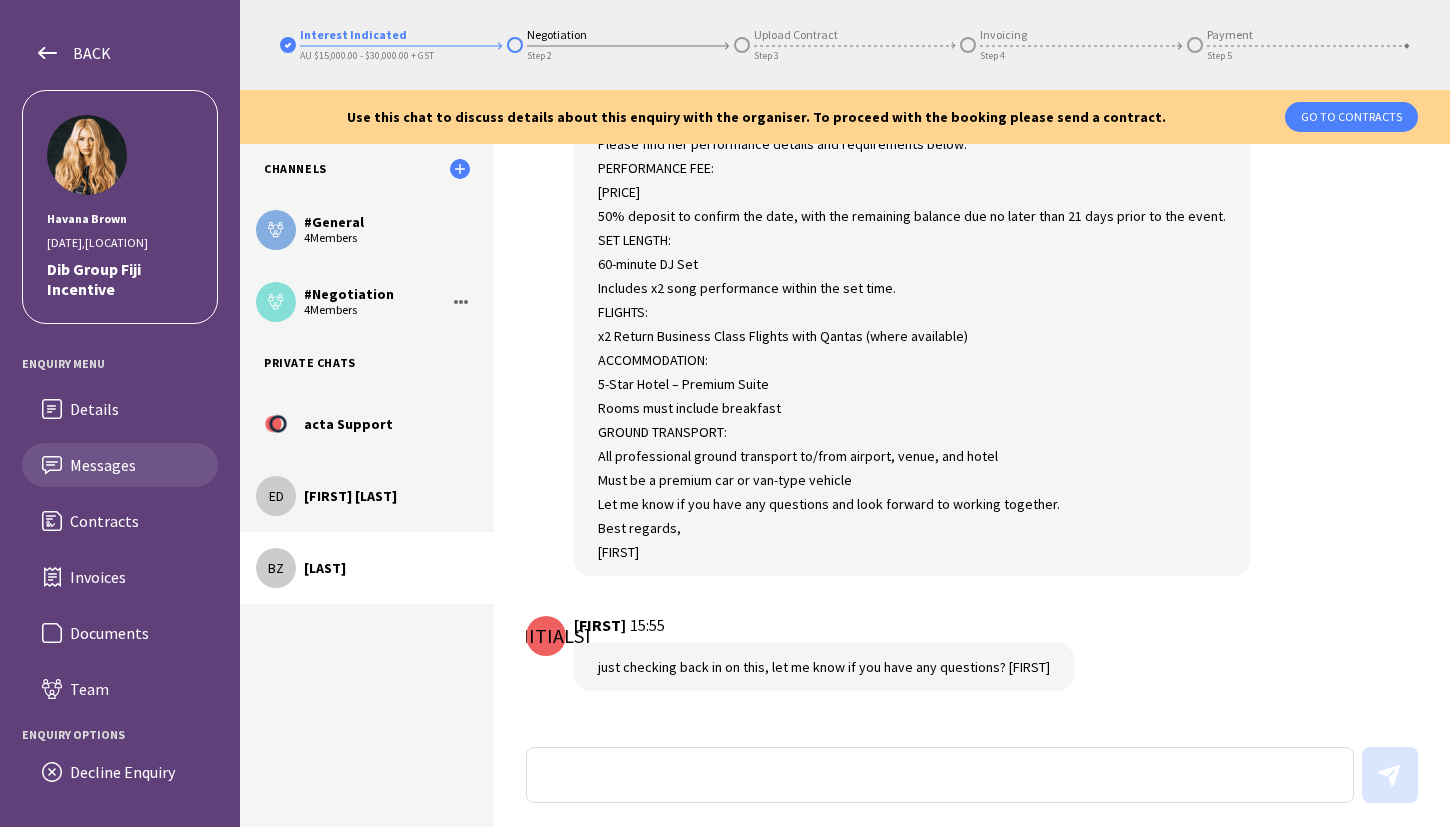 scroll, scrollTop: 0, scrollLeft: 0, axis: both 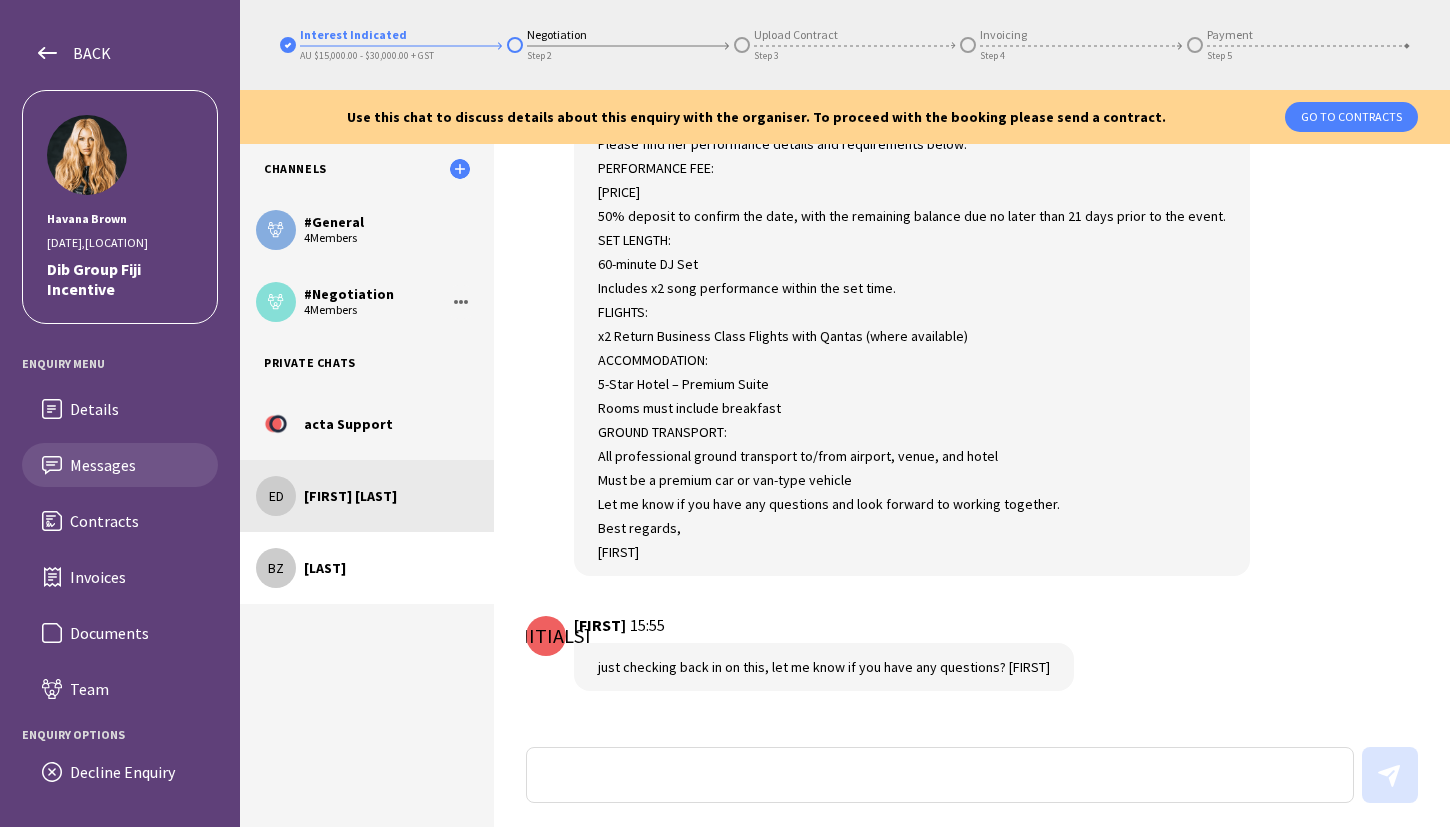 click on "ED [LAST]" at bounding box center (367, 496) 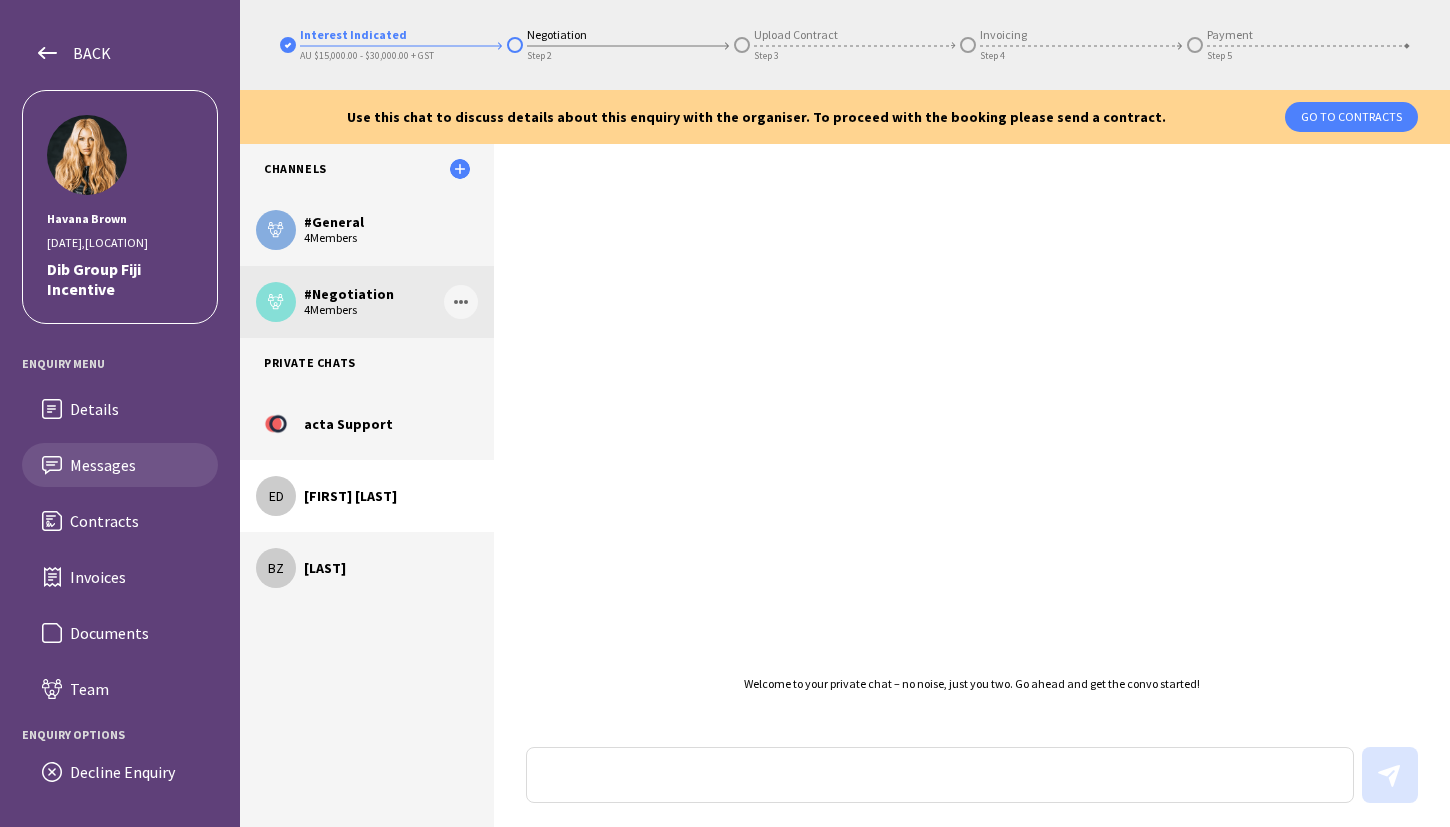 click on "4  Members" at bounding box center [391, 238] 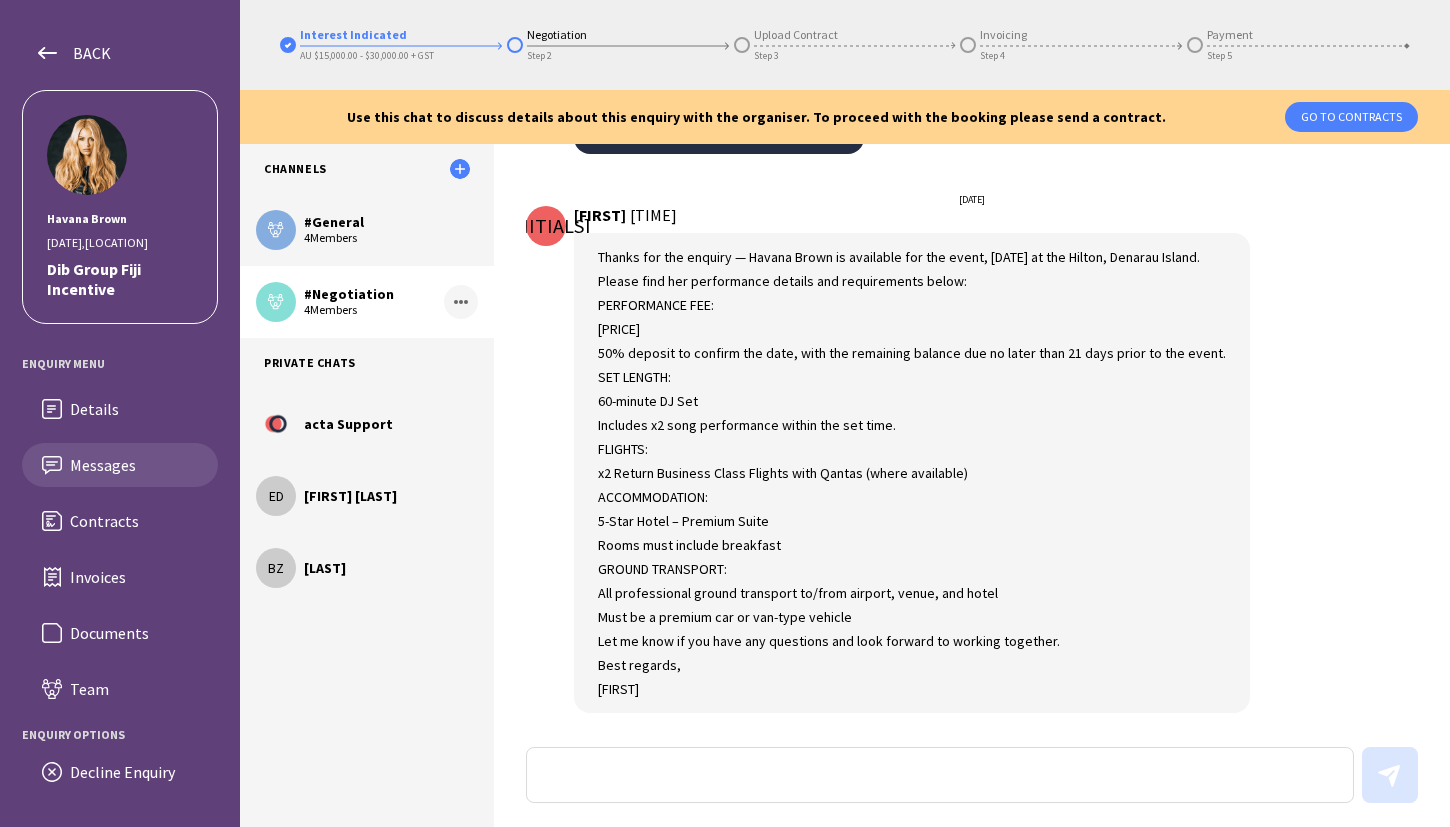 scroll, scrollTop: 788, scrollLeft: 0, axis: vertical 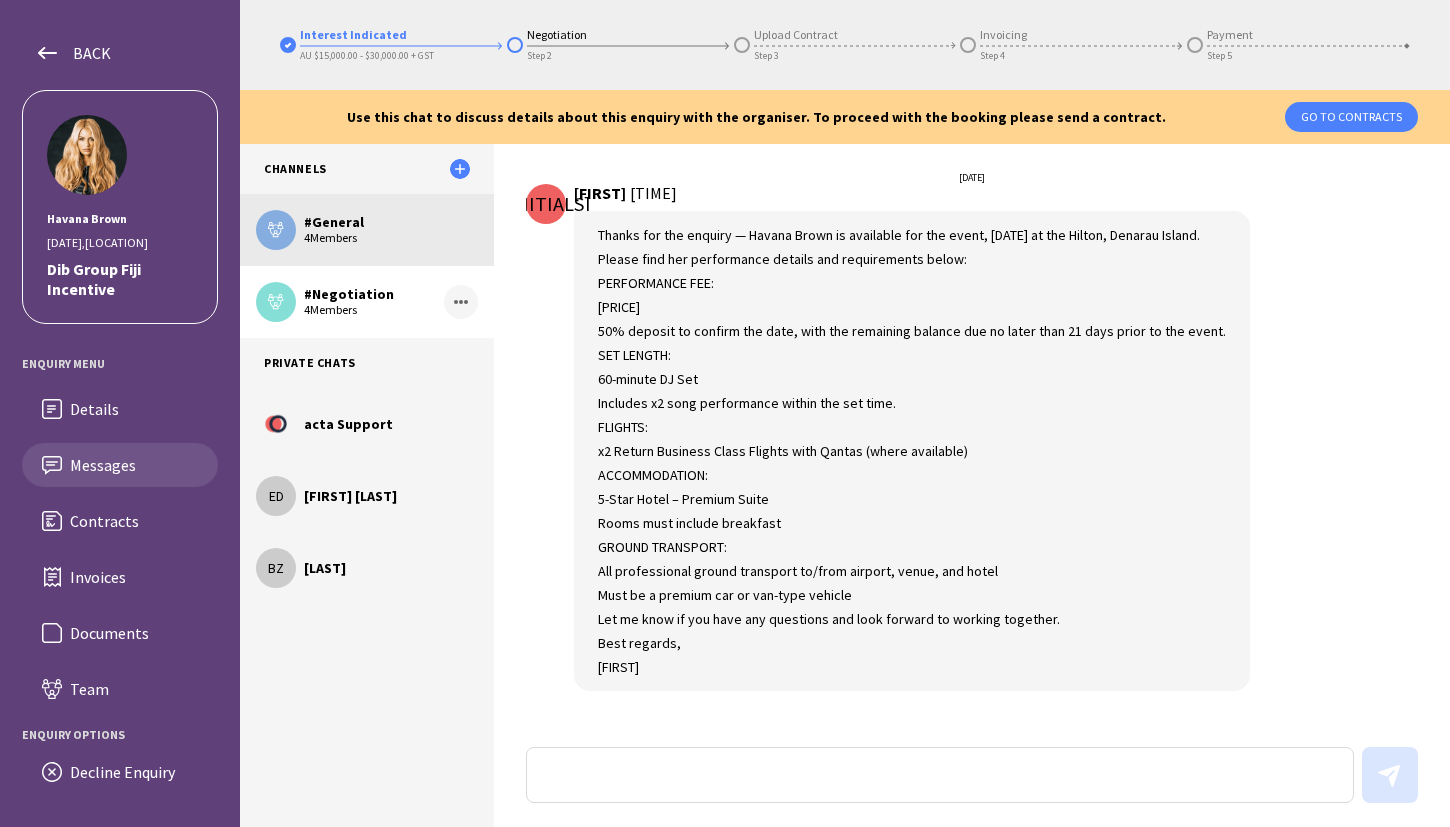 click on "# General 4 Members" at bounding box center [367, 230] 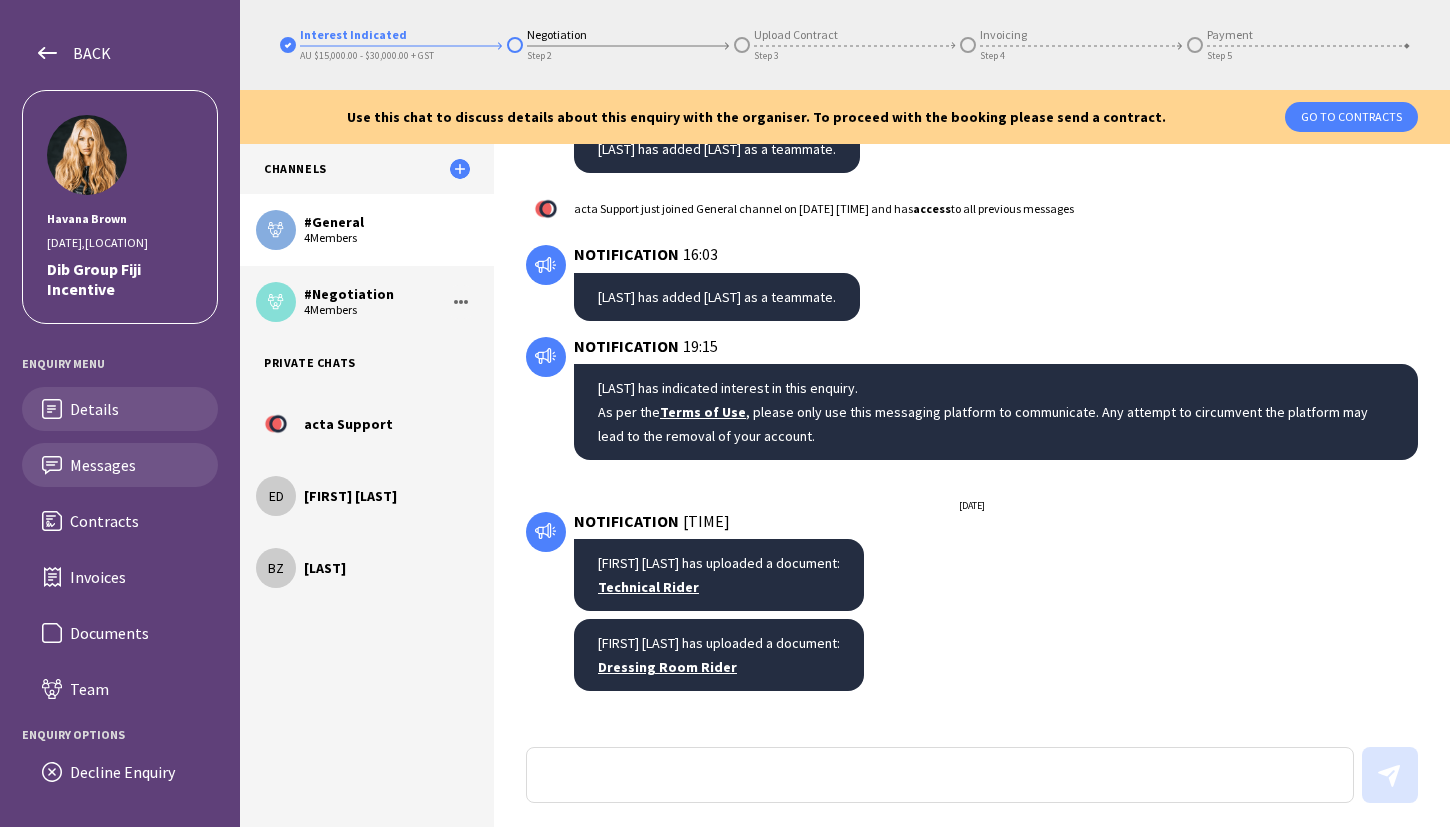 click on "Details" at bounding box center (136, 409) 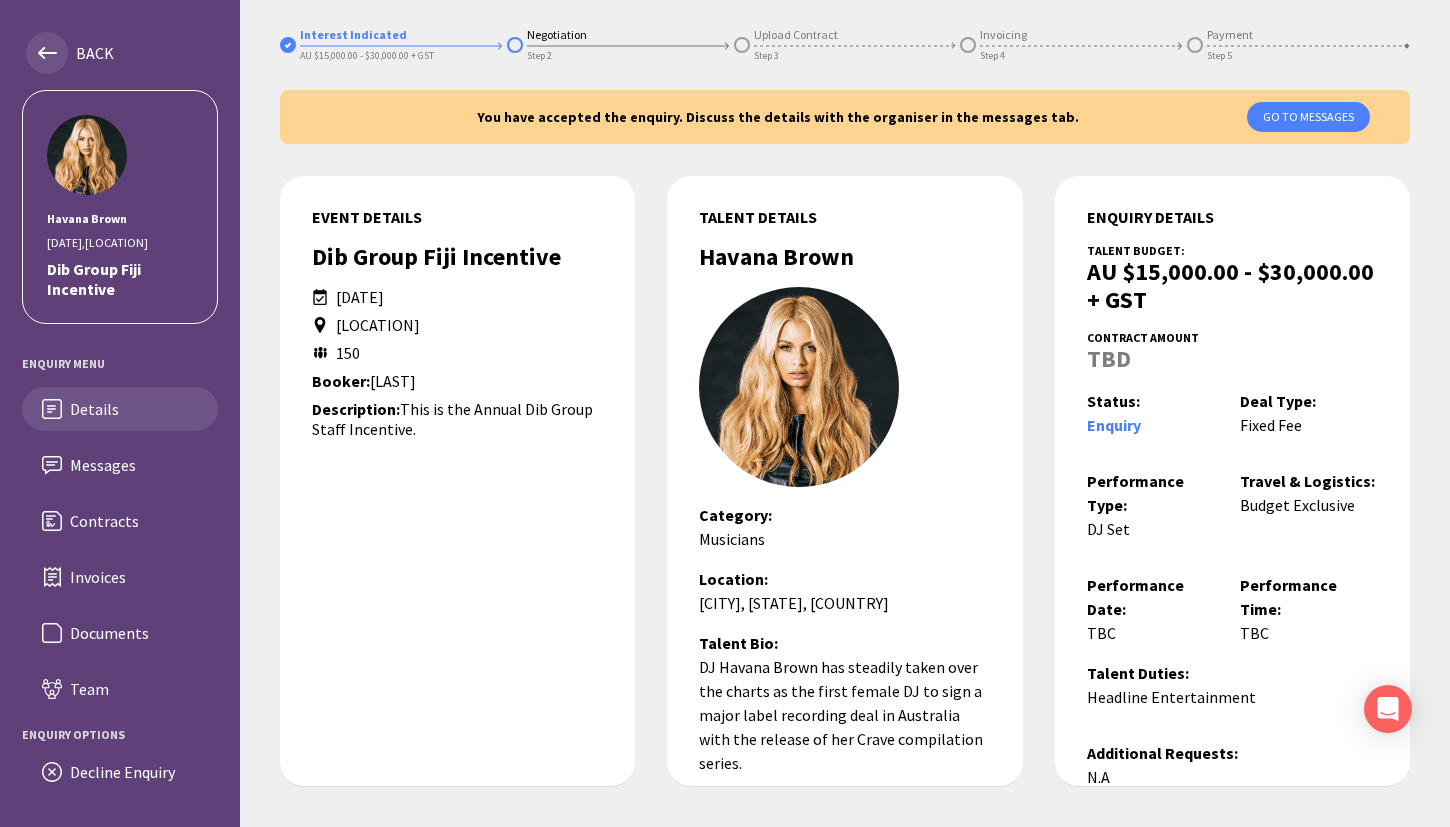 click on "BACK" at bounding box center [86, 53] 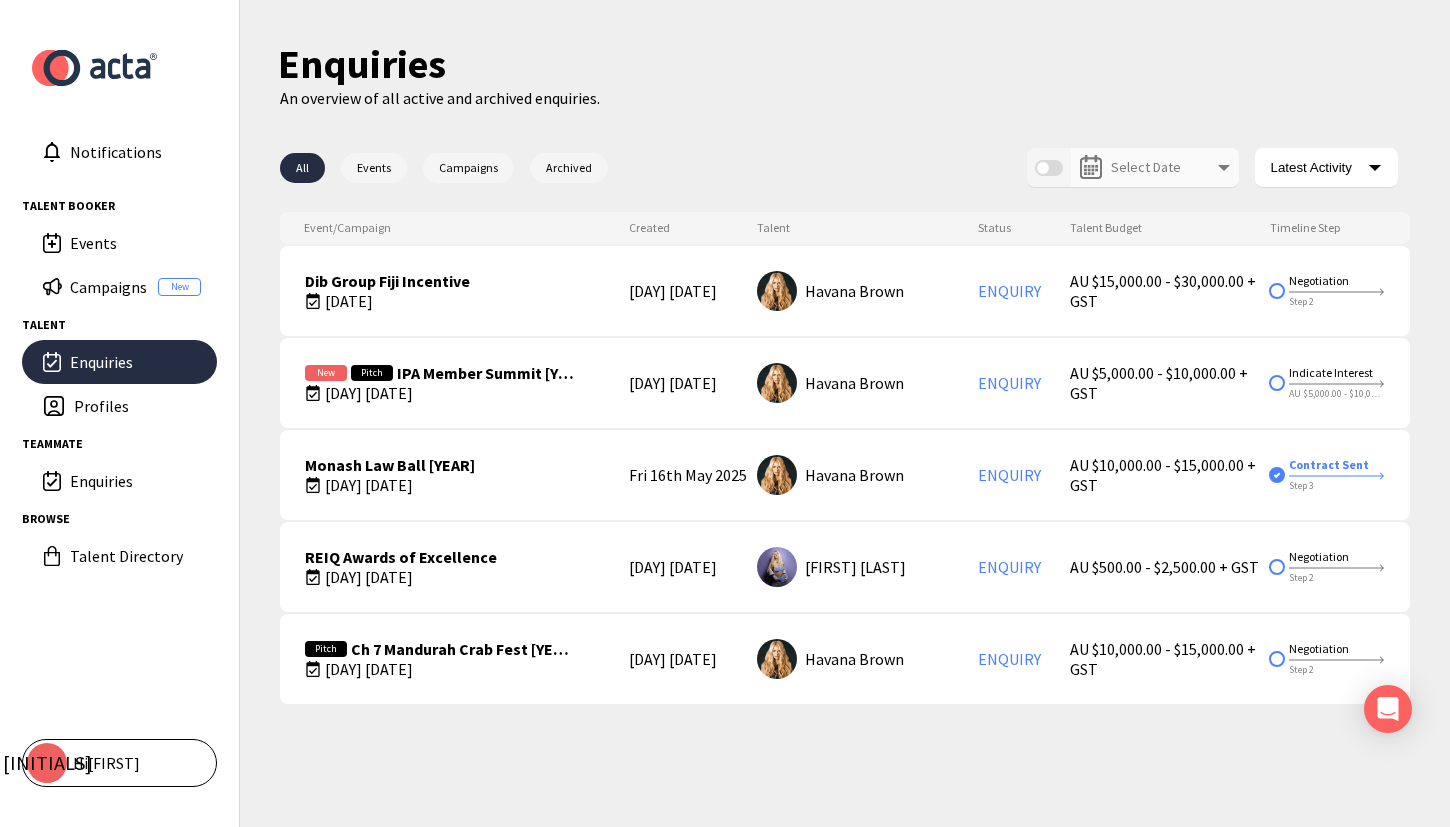 click at bounding box center (62, 68) 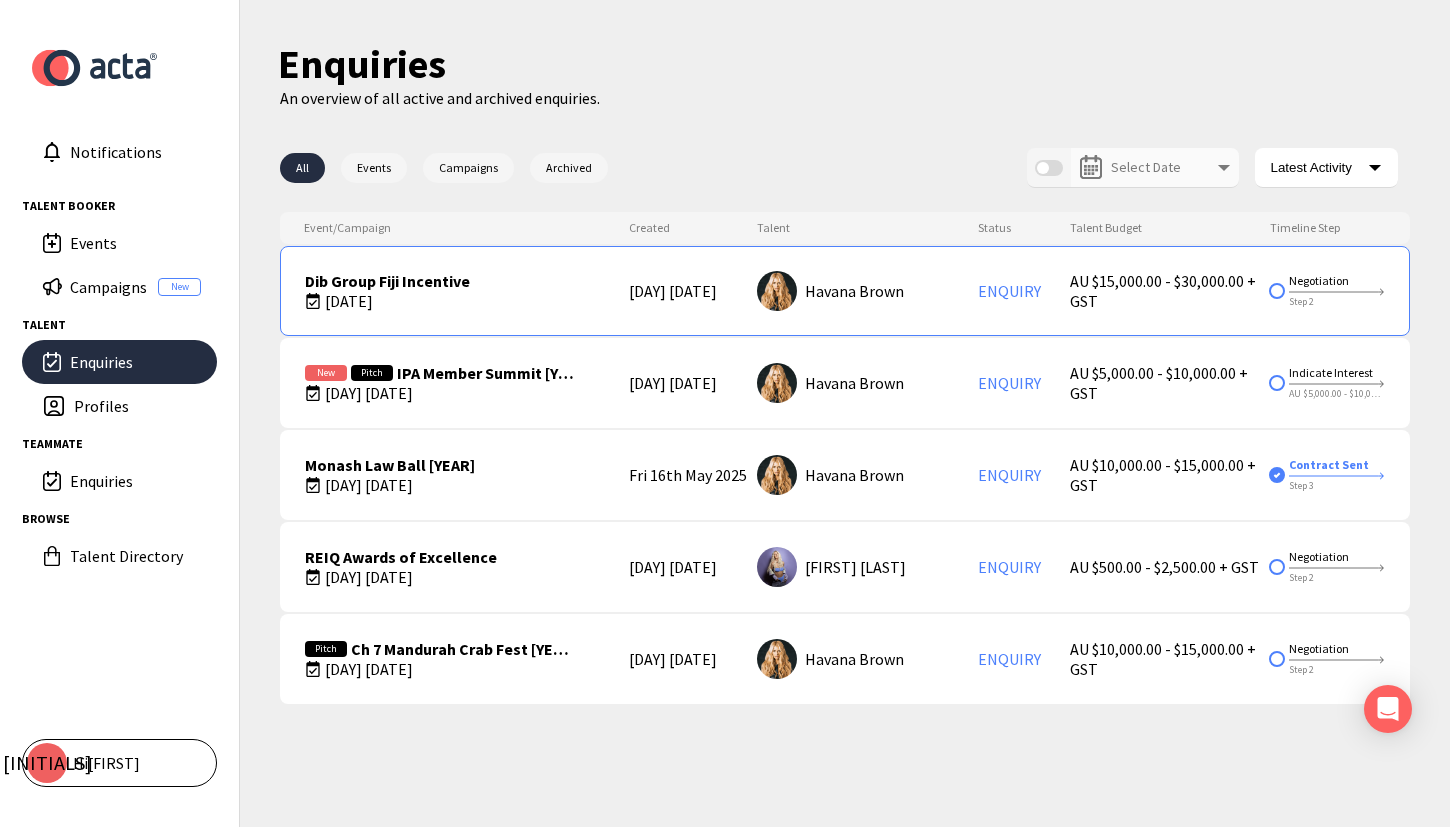 click on "[DATE]" at bounding box center (387, 301) 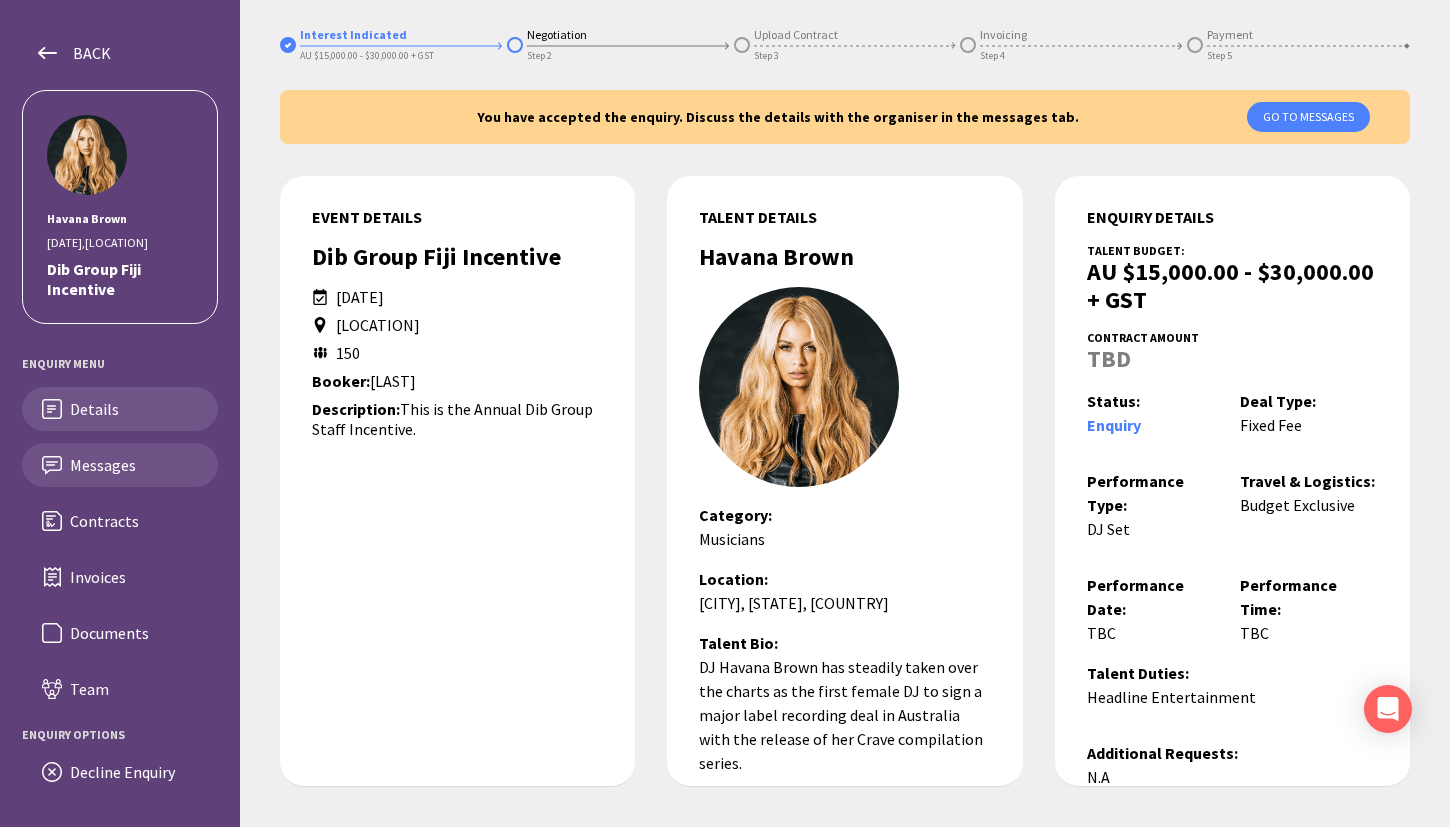 click on "Messages" at bounding box center [120, 465] 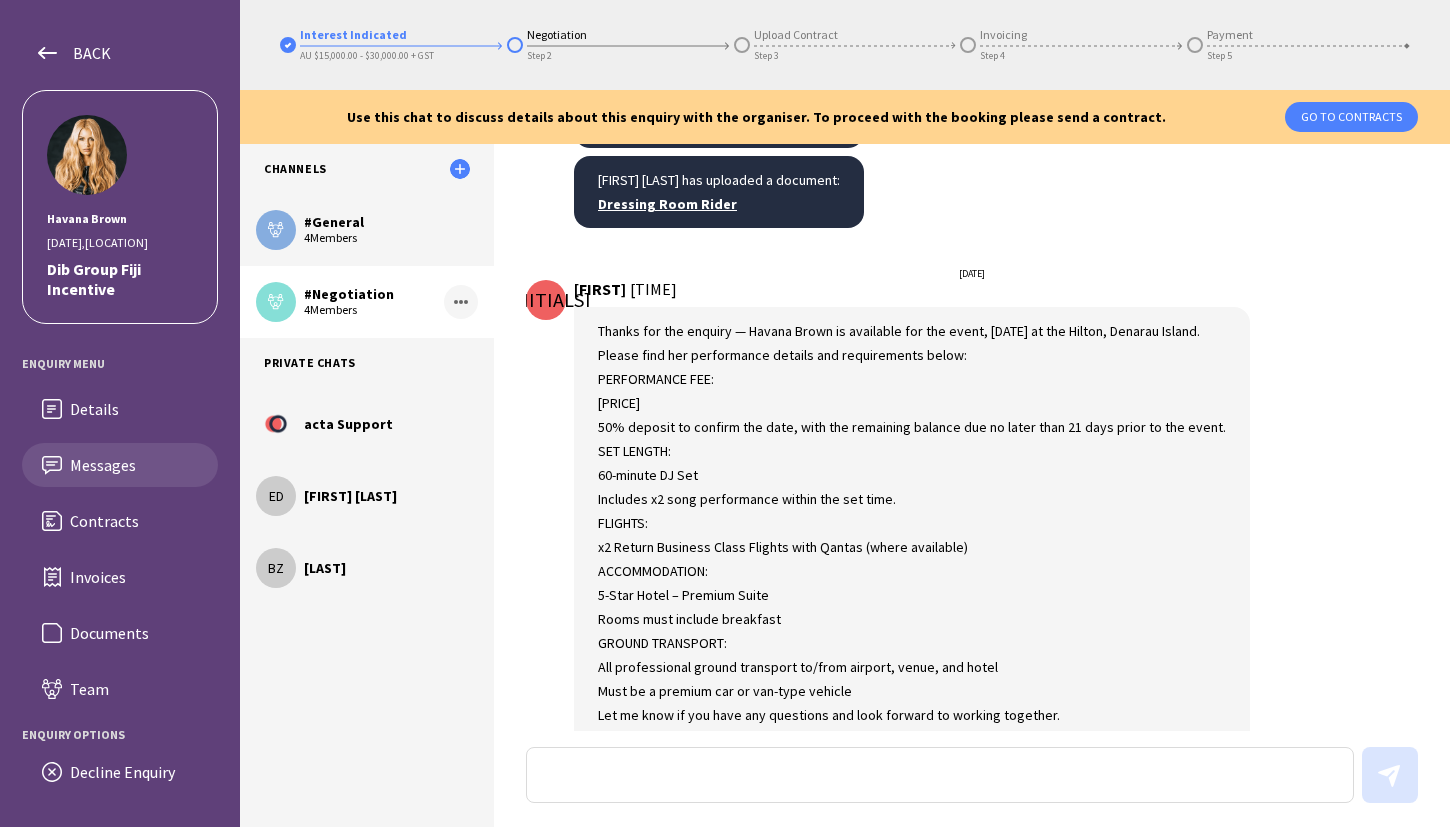 scroll, scrollTop: 788, scrollLeft: 0, axis: vertical 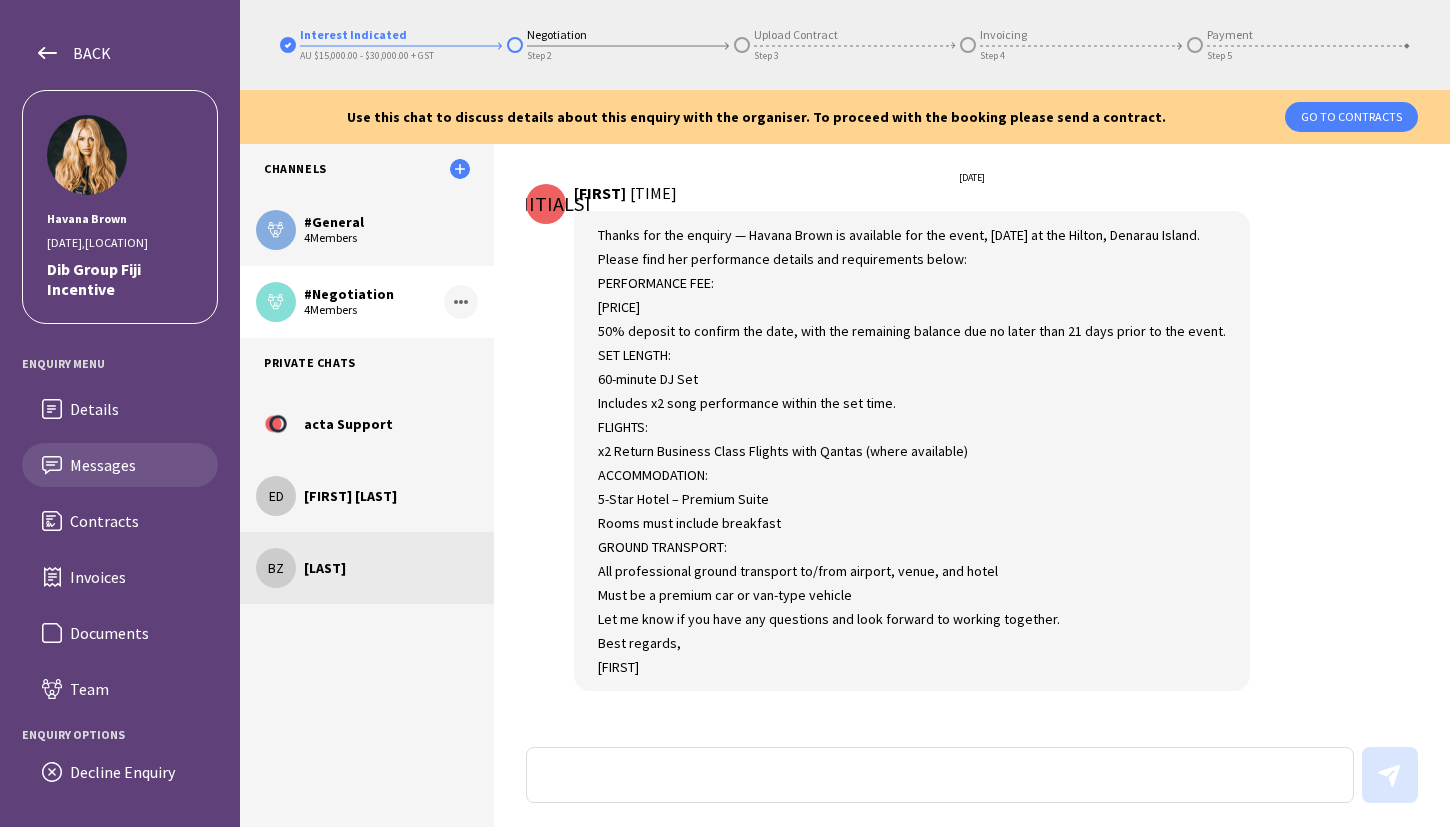 click on "BZ [LAST]" at bounding box center [367, 568] 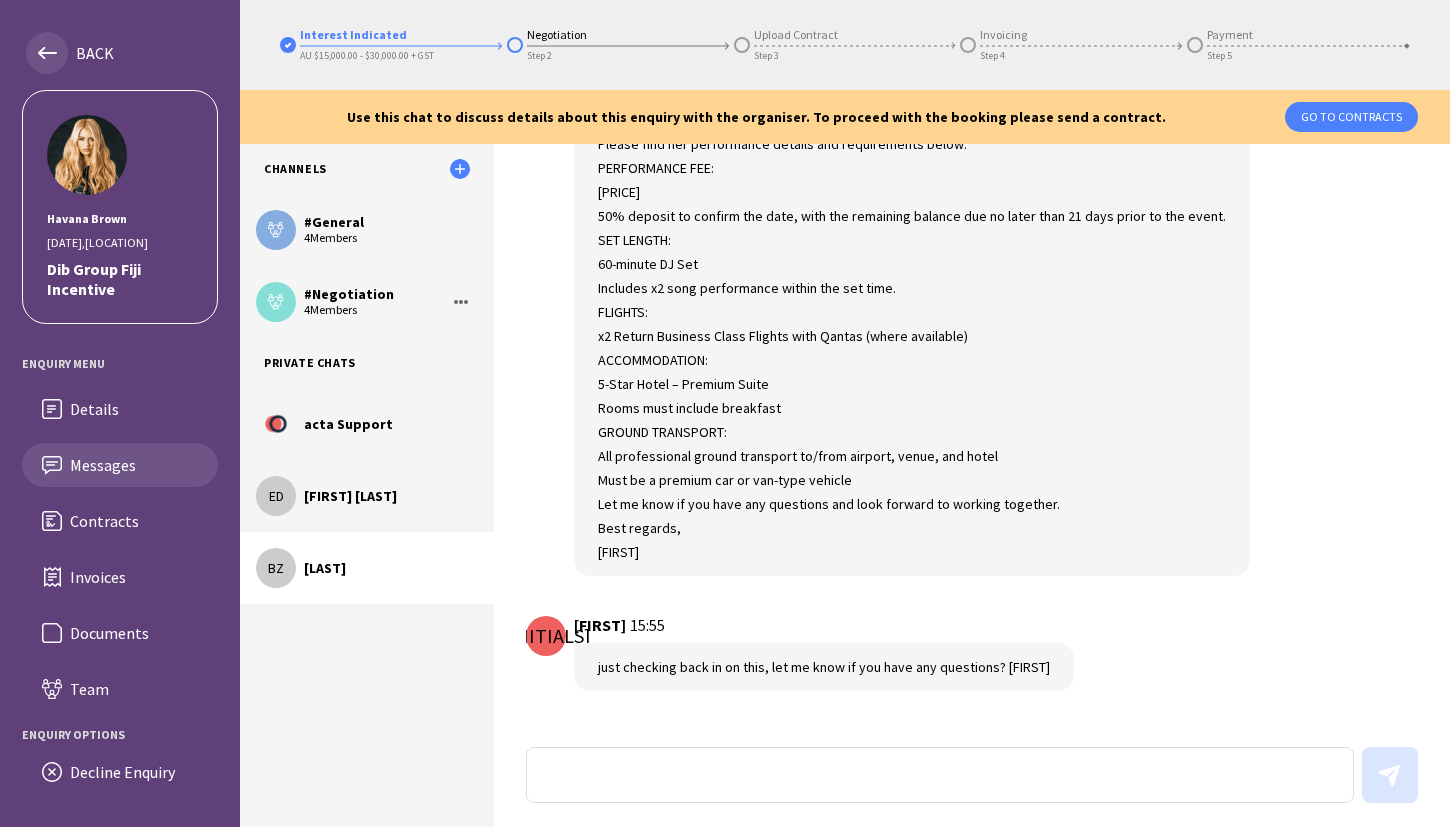 click on "BACK" at bounding box center [86, 53] 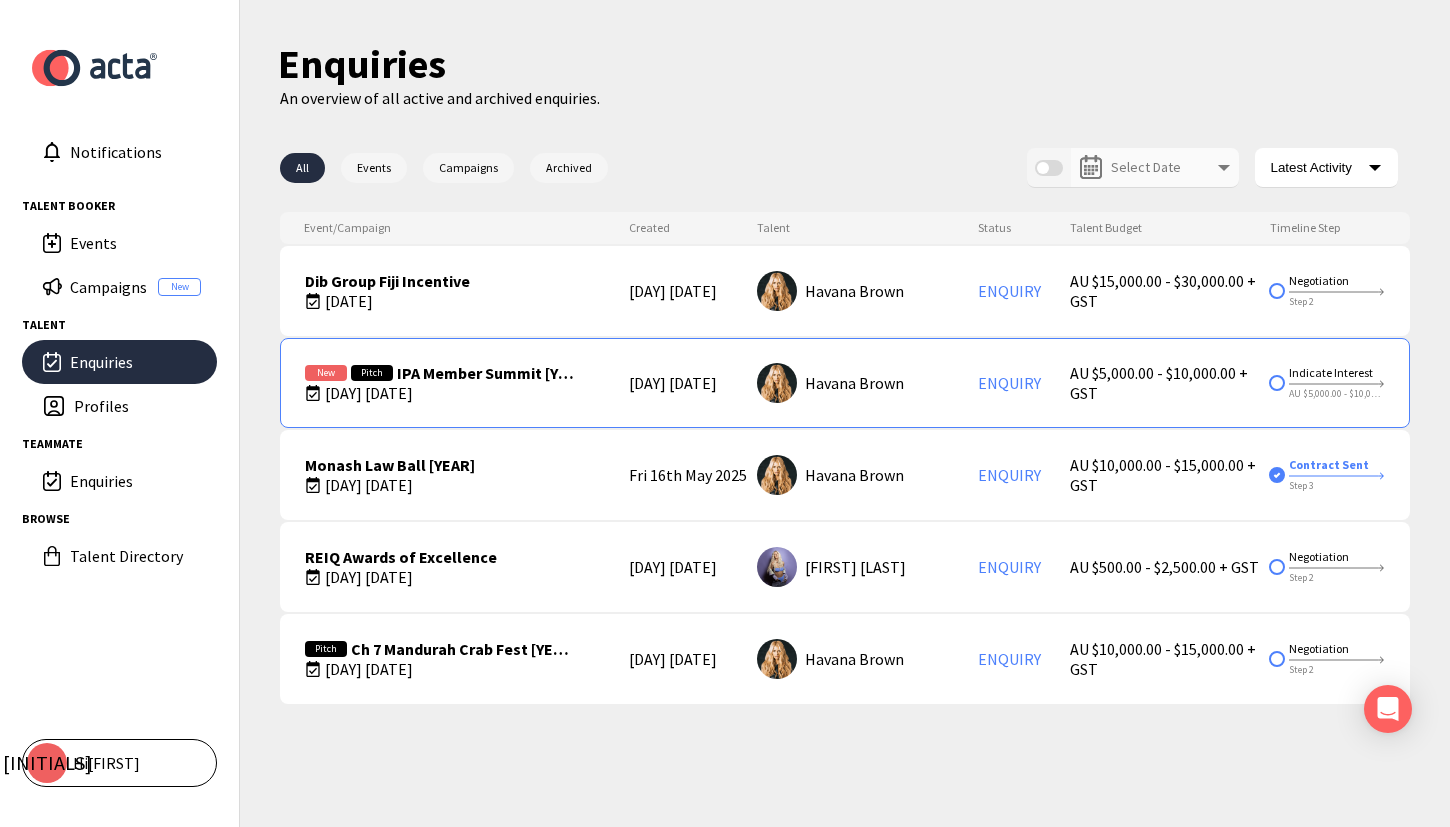 click on "[DAY] [DATE]" at bounding box center [440, 393] 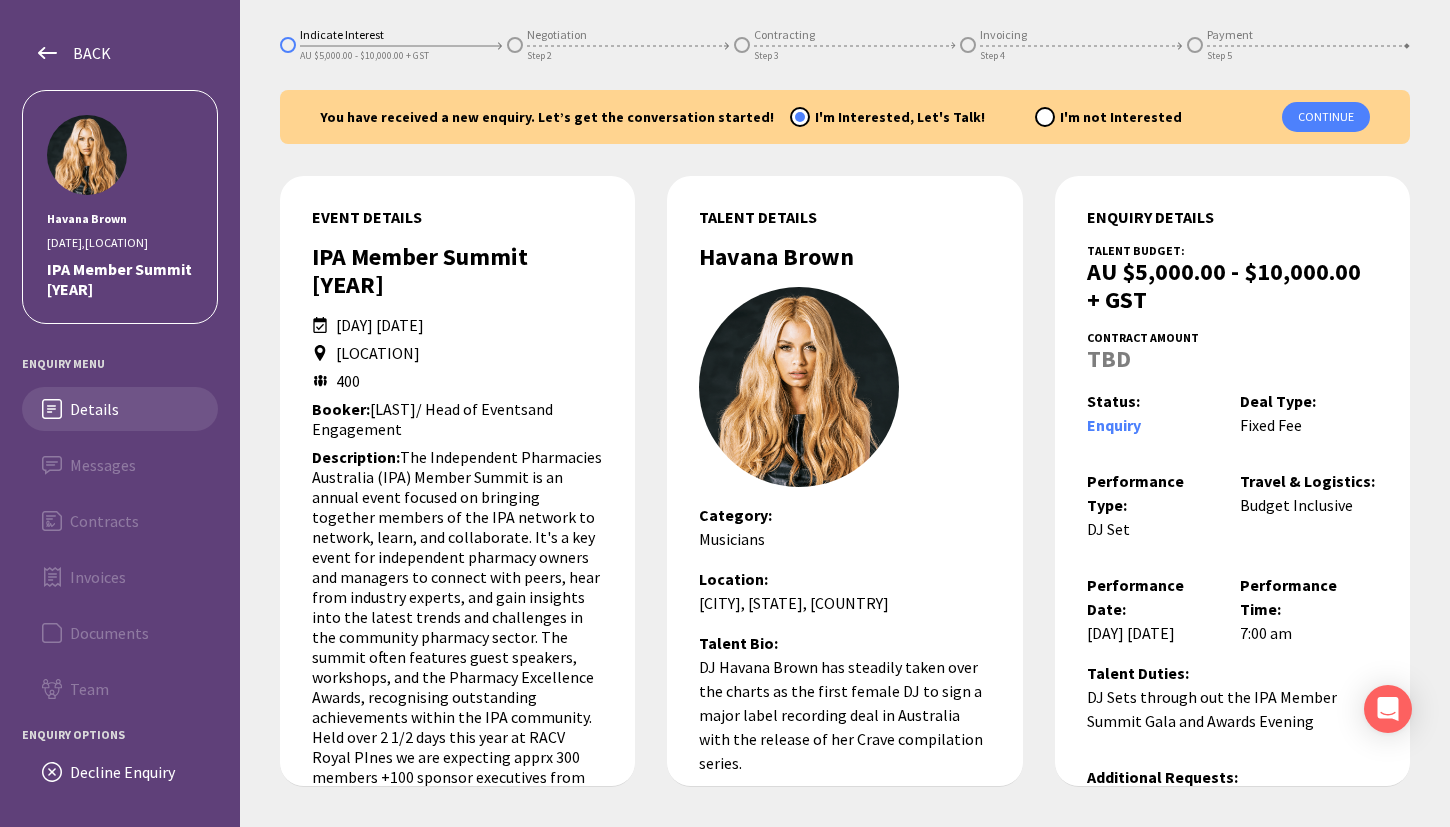 scroll, scrollTop: 45, scrollLeft: 0, axis: vertical 